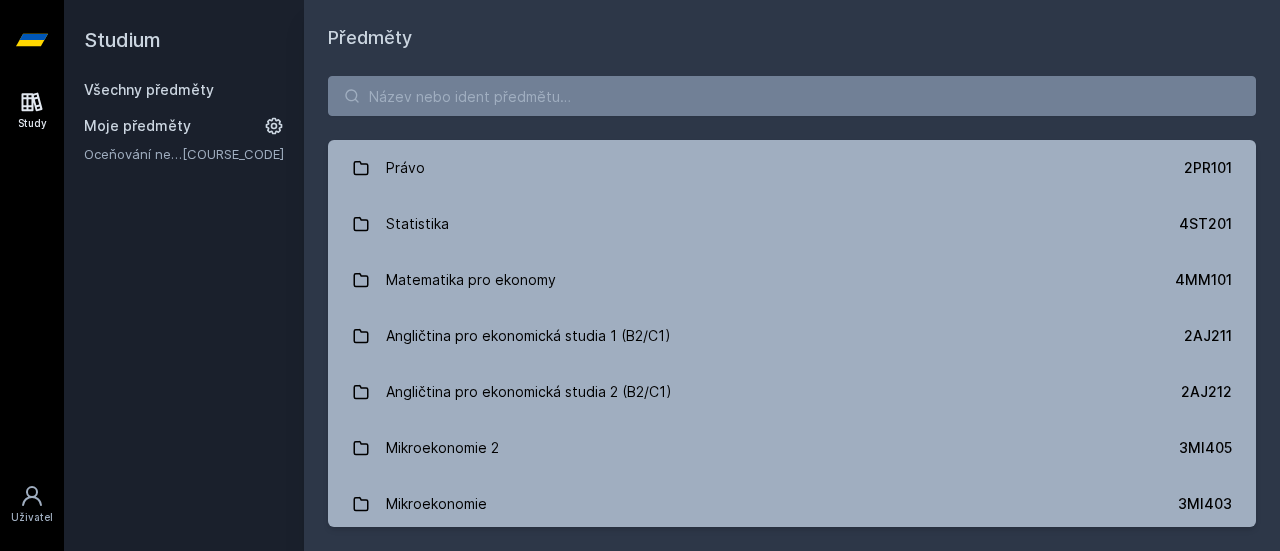scroll, scrollTop: 0, scrollLeft: 0, axis: both 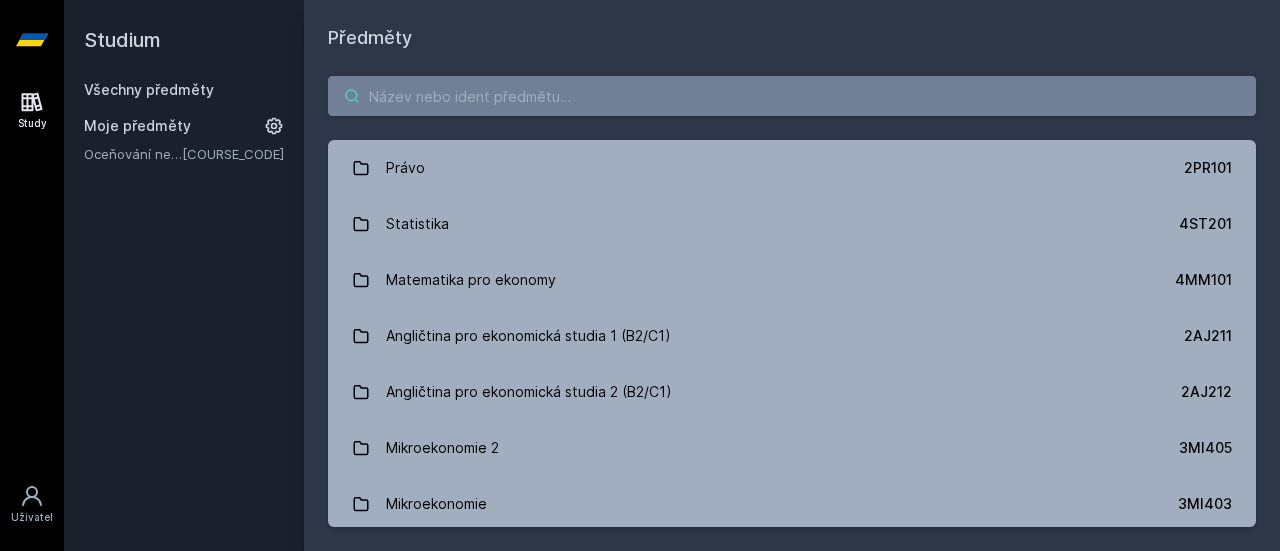 click at bounding box center (792, 96) 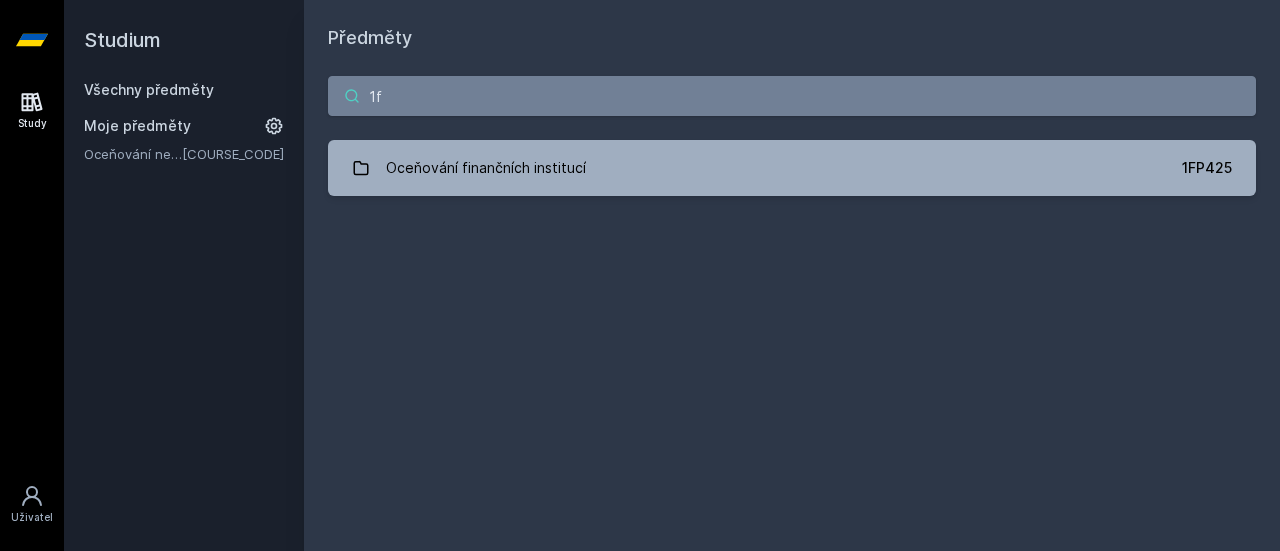 type on "[NUMBER]" 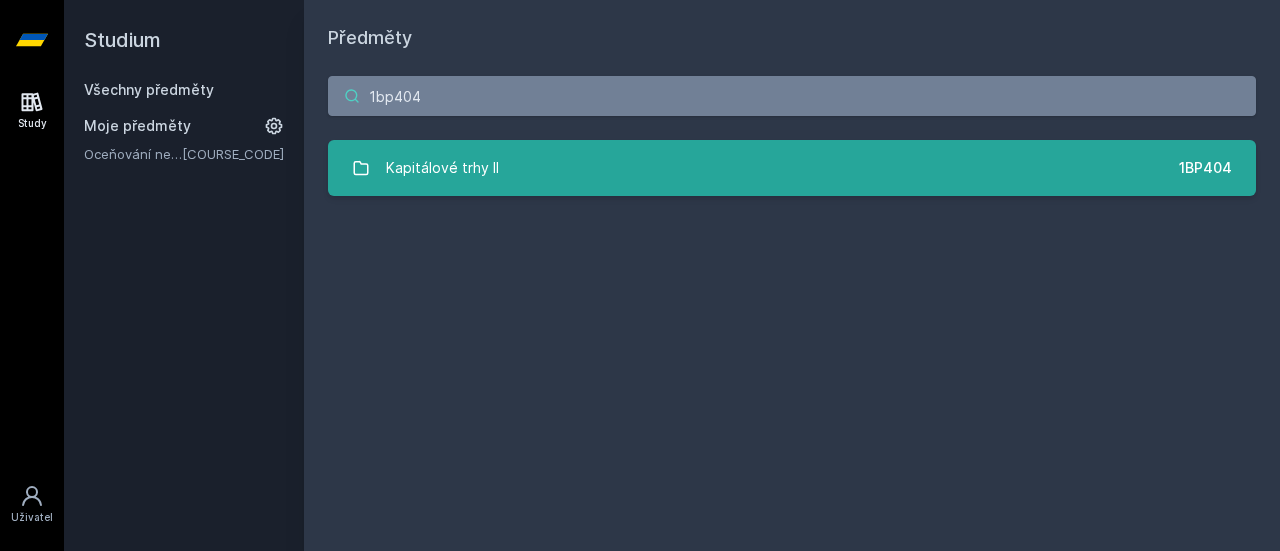 type on "1bp404" 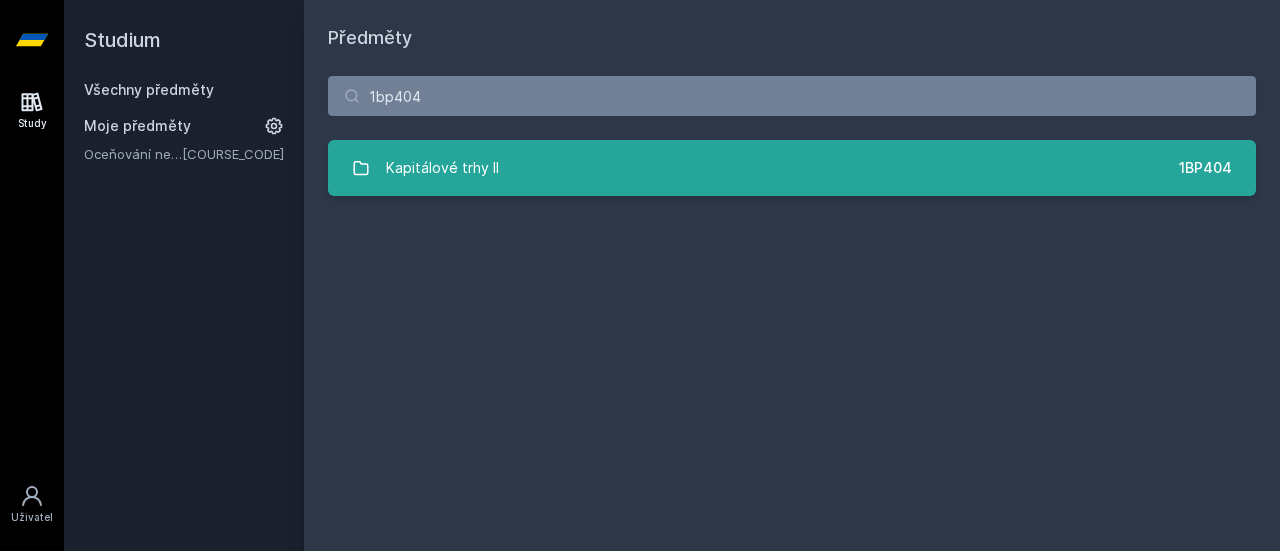 click on "Kapitálové trhy II   1BP404" at bounding box center (792, 168) 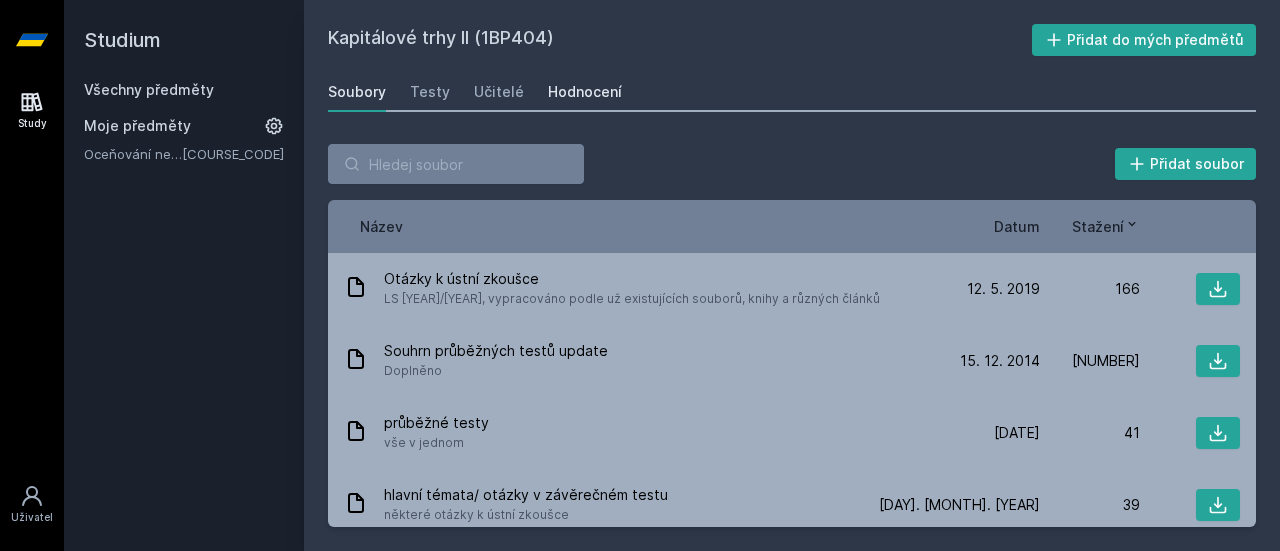 click on "Hodnocení" at bounding box center (585, 92) 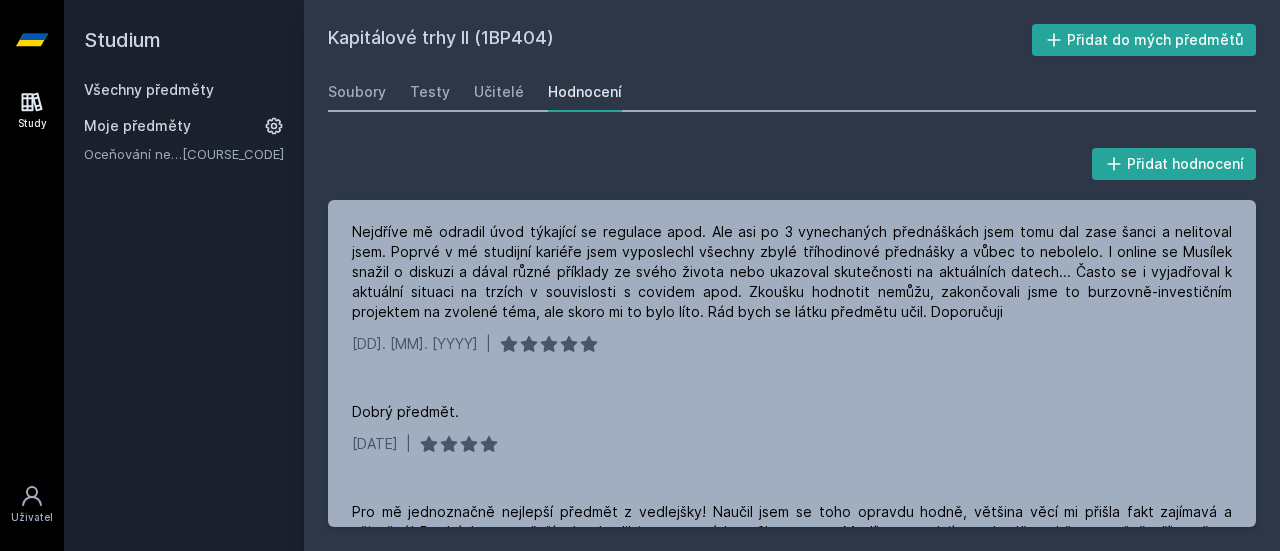 scroll, scrollTop: 348, scrollLeft: 0, axis: vertical 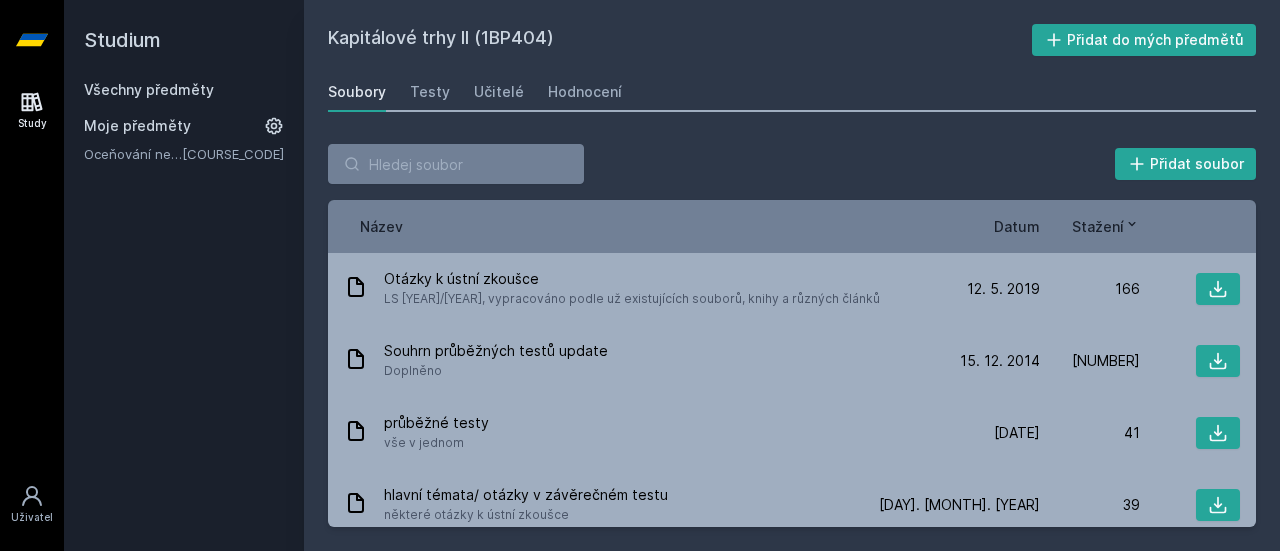 click 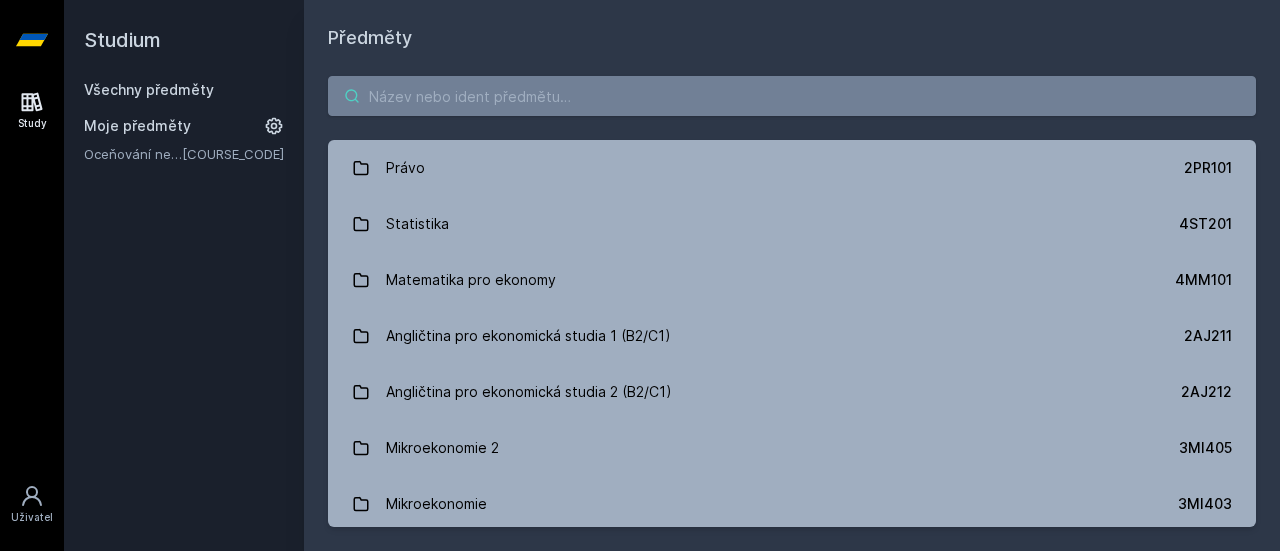 click at bounding box center [792, 96] 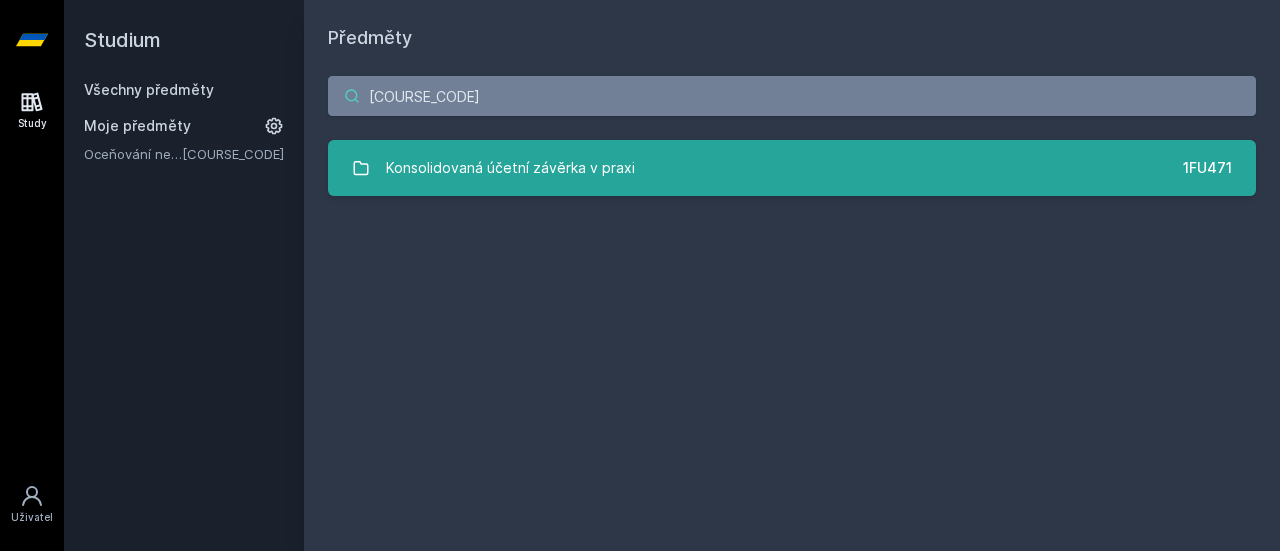 type on "[COURSE_CODE]" 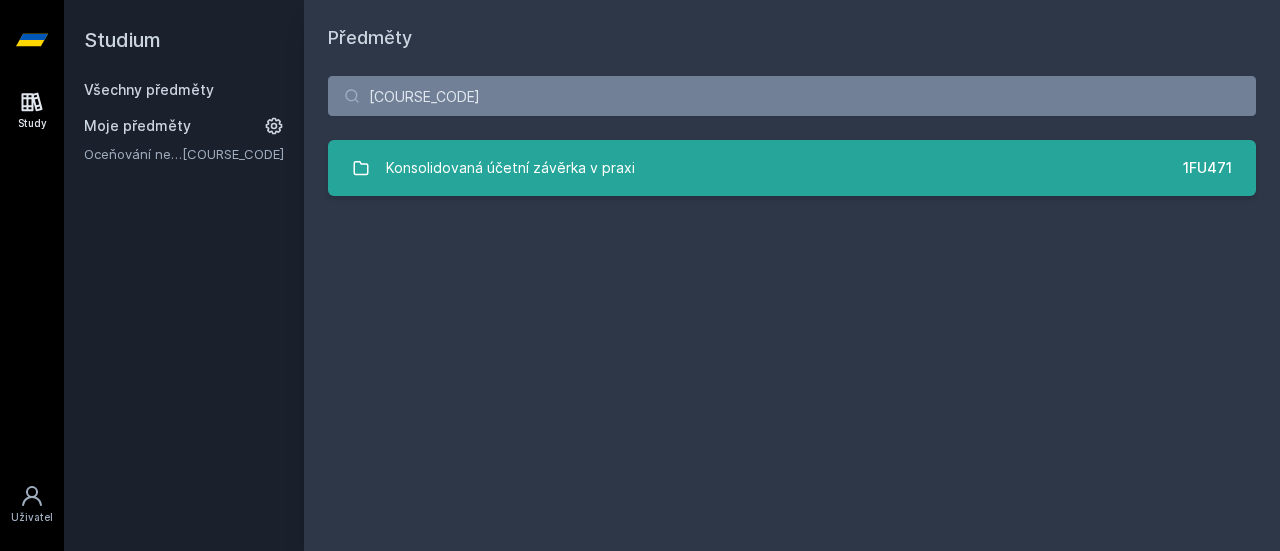 click on "Konsolidovaná účetní závěrka v praxi" at bounding box center [510, 168] 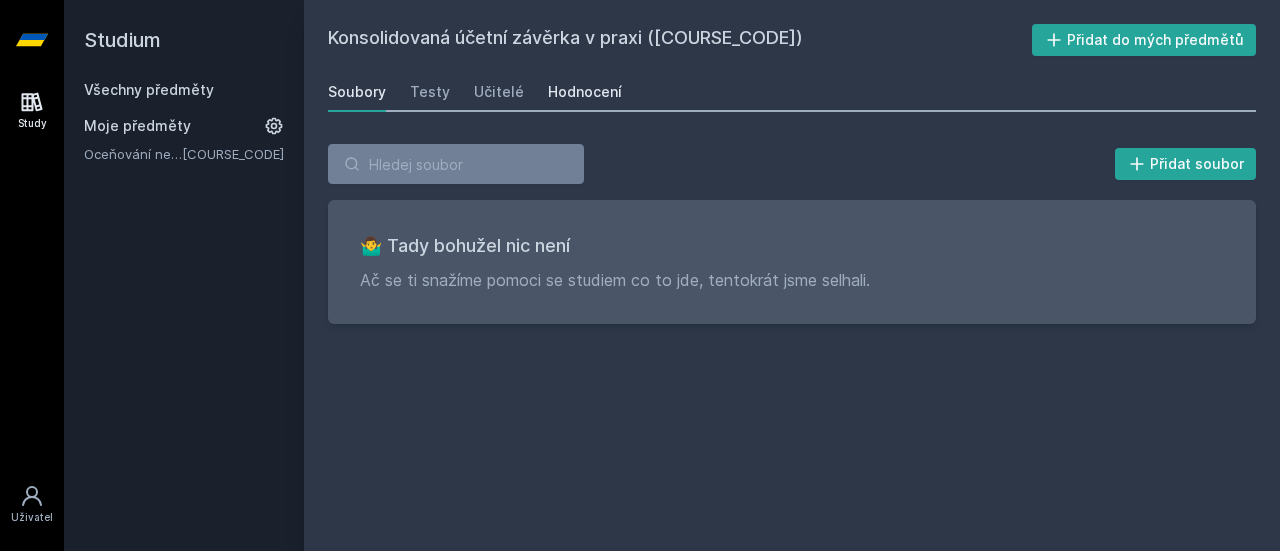 click on "Hodnocení" at bounding box center (585, 92) 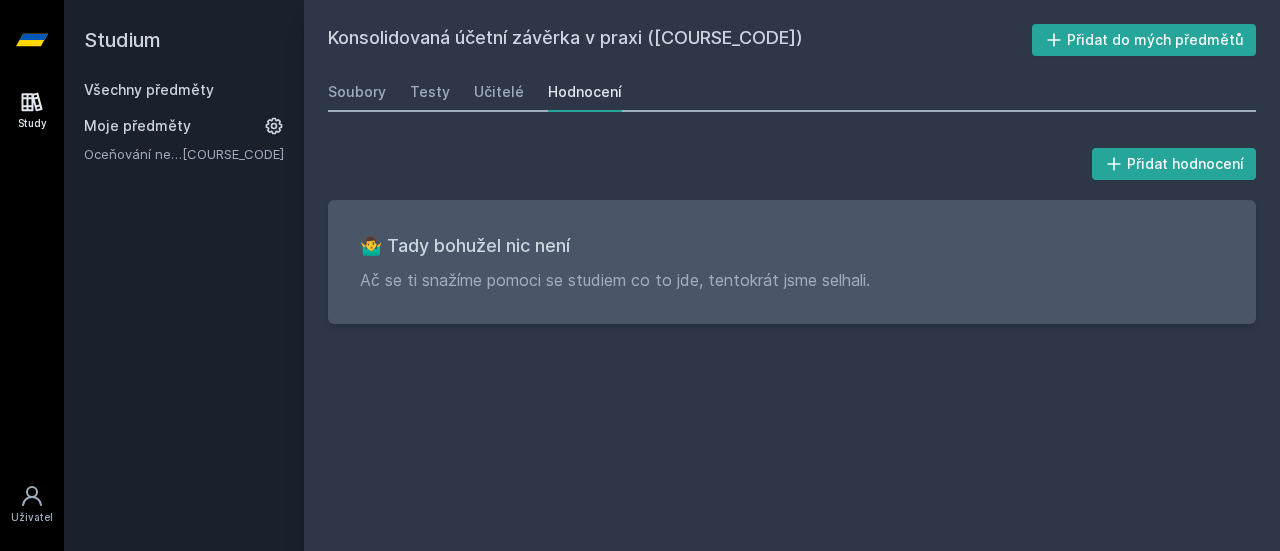 click on "Hodnocení" at bounding box center [585, 92] 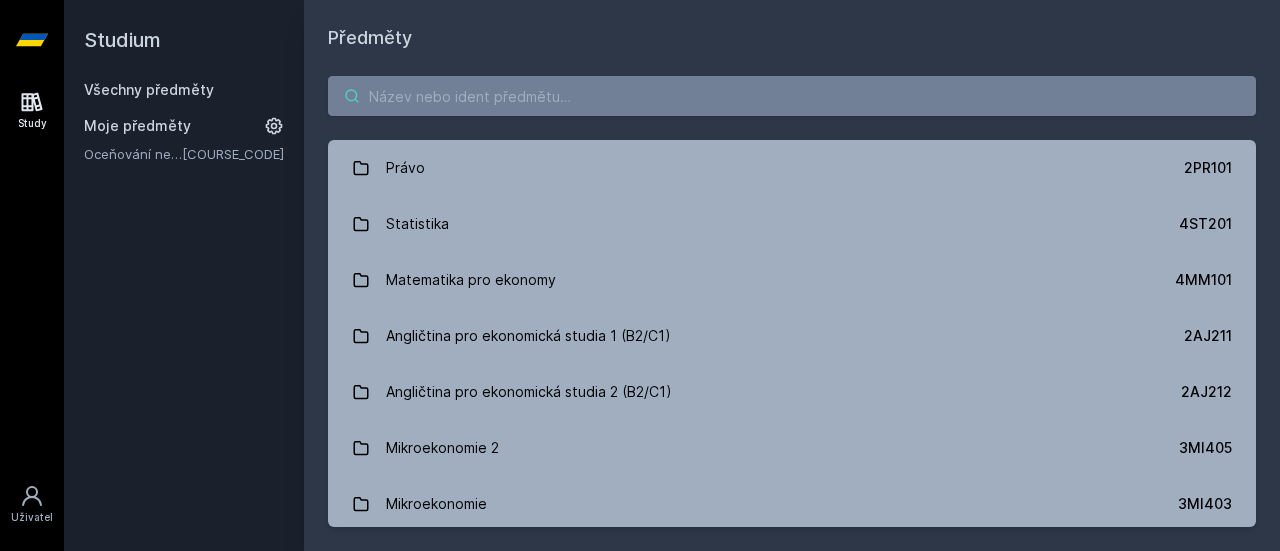 click at bounding box center (792, 96) 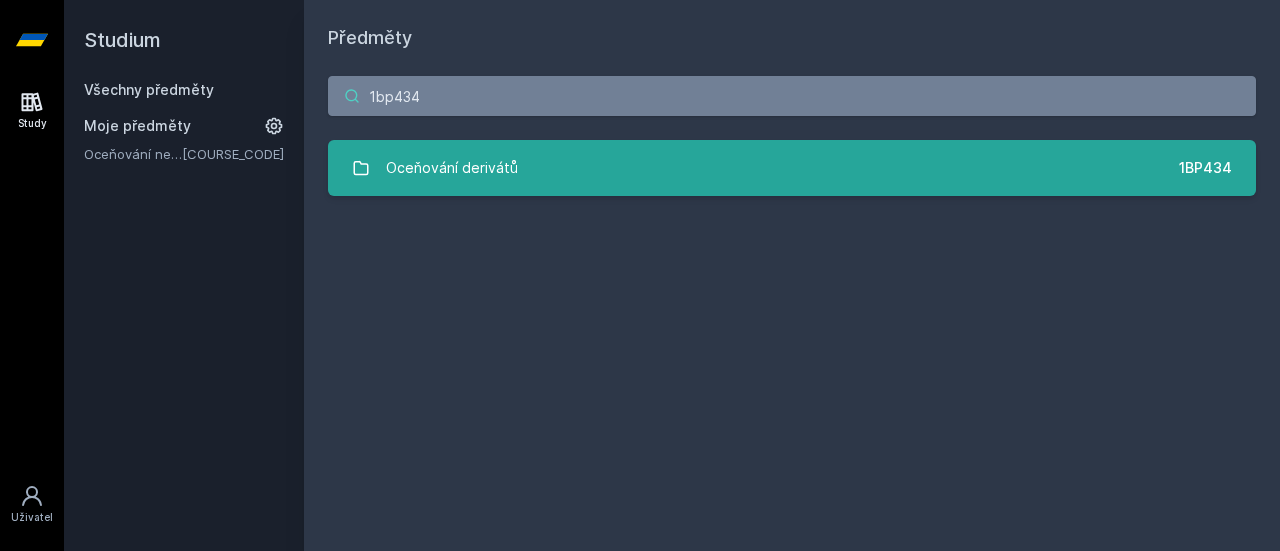 type on "1bp434" 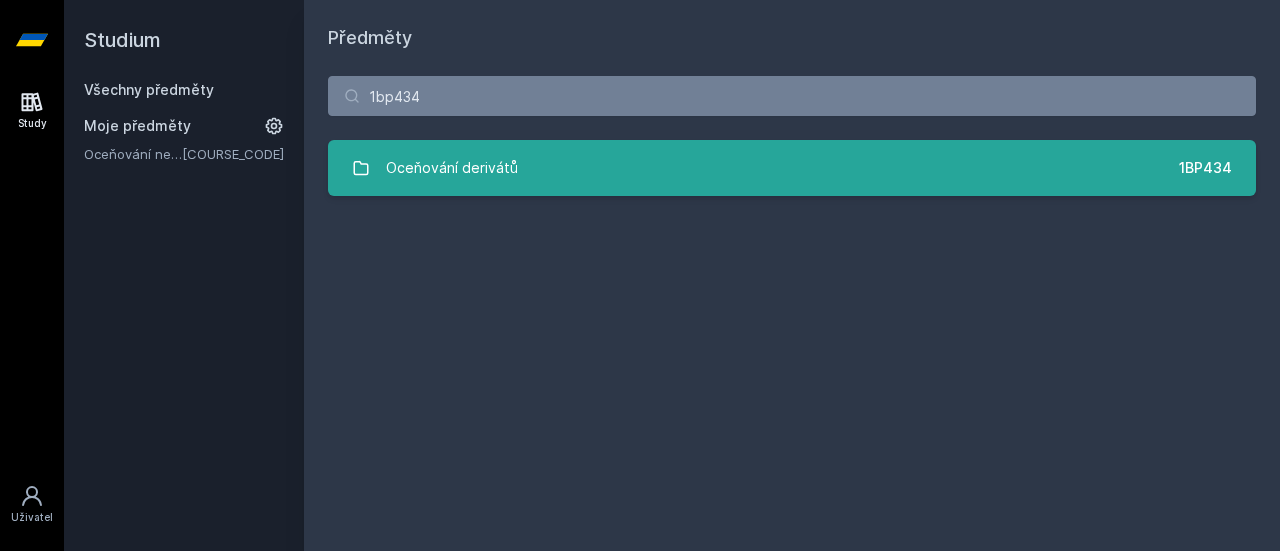 click on "Oceňování derivátů" at bounding box center [452, 168] 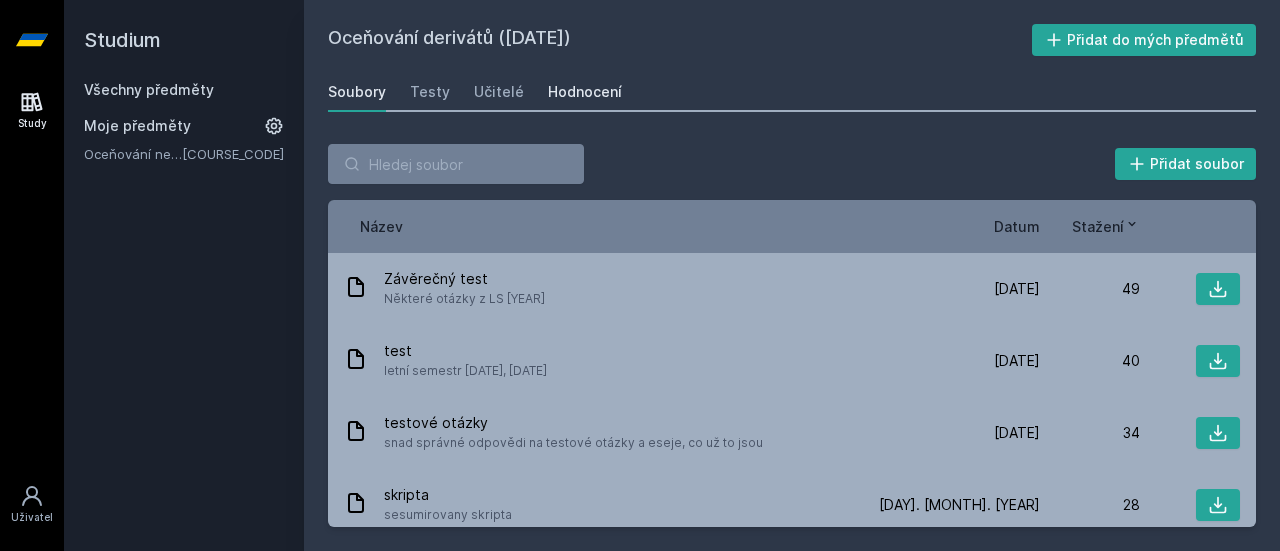 click on "Hodnocení" at bounding box center [585, 92] 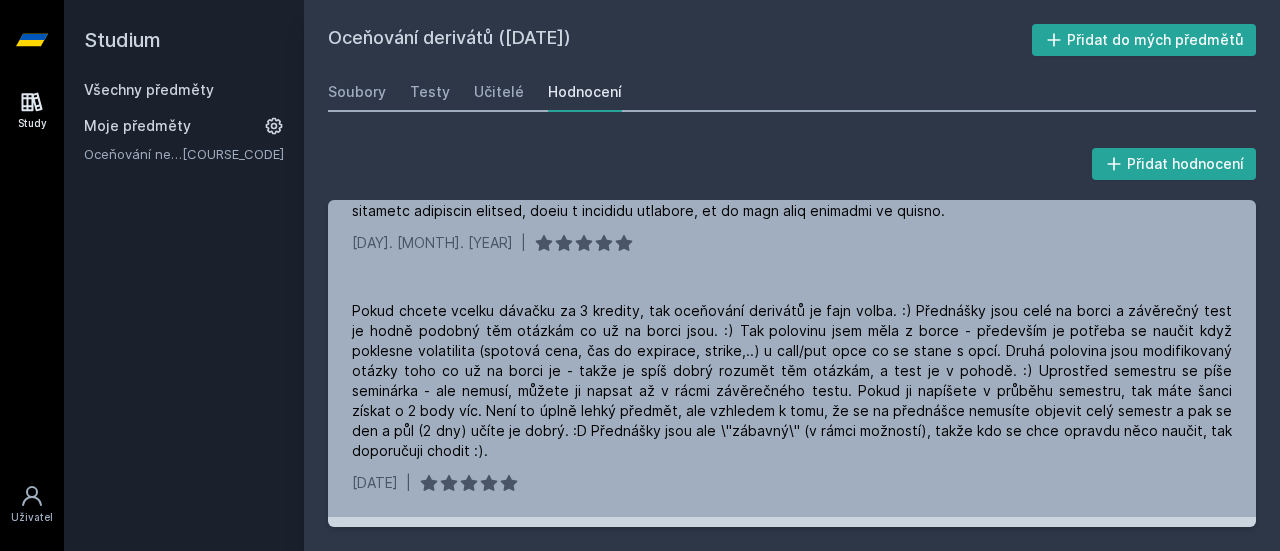 scroll, scrollTop: 0, scrollLeft: 0, axis: both 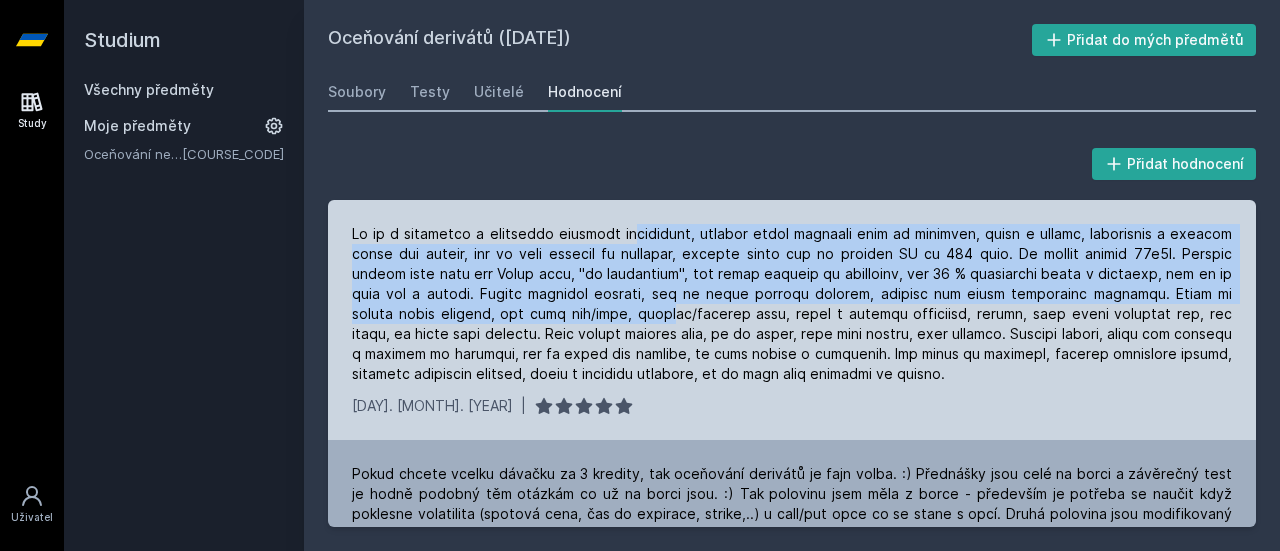 drag, startPoint x: 642, startPoint y: 239, endPoint x: 688, endPoint y: 315, distance: 88.83693 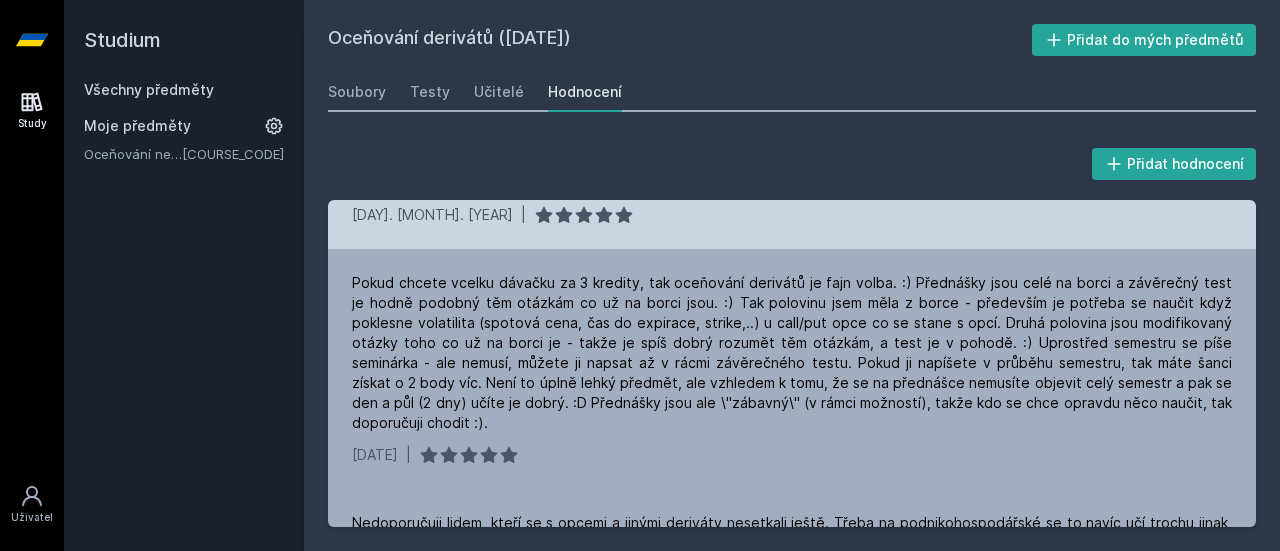 scroll, scrollTop: 195, scrollLeft: 0, axis: vertical 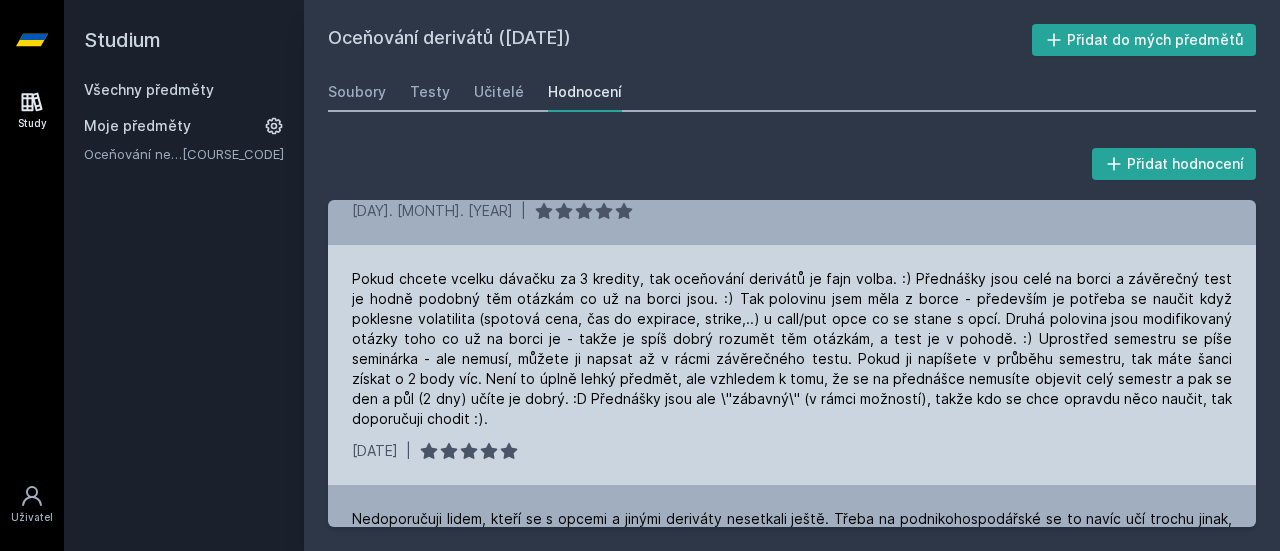 click on "Pokud chcete vcelku dávačku za 3 kredity, tak oceňování derivátů je fajn volba. :) Přednášky jsou celé na borci a závěrečný test je hodně podobný těm otázkám co už na borci jsou. :) Tak polovinu jsem měla z borce - především je potřeba se naučit když poklesne volatilita (spotová cena, čas do expirace, strike,..) u call/put opce co se stane s opcí. Druhá polovina jsou modifikovaný otázky toho co už na borci je - takže je spíš dobrý rozumět těm otázkám, a test je v pohodě. :) Uprostřed semestru se píše seminárka - ale nemusí, můžete ji napsat až v rácmi závěrečného testu. Pokud ji napíšete v průběhu semestru, tak máte šanci získat o 2 body víc. Není to úplně lehký předmět, ale vzhledem k tomu, že se na přednášce nemusíte objevit celý semestr a pak se den a půl (2 dny) učíte je dobrý. :D Přednášky jsou ale \"zábavný\" (v rámci možností), takže kdo se chce opravdu něco naučit, tak doporučuji chodit :)." at bounding box center (792, 349) 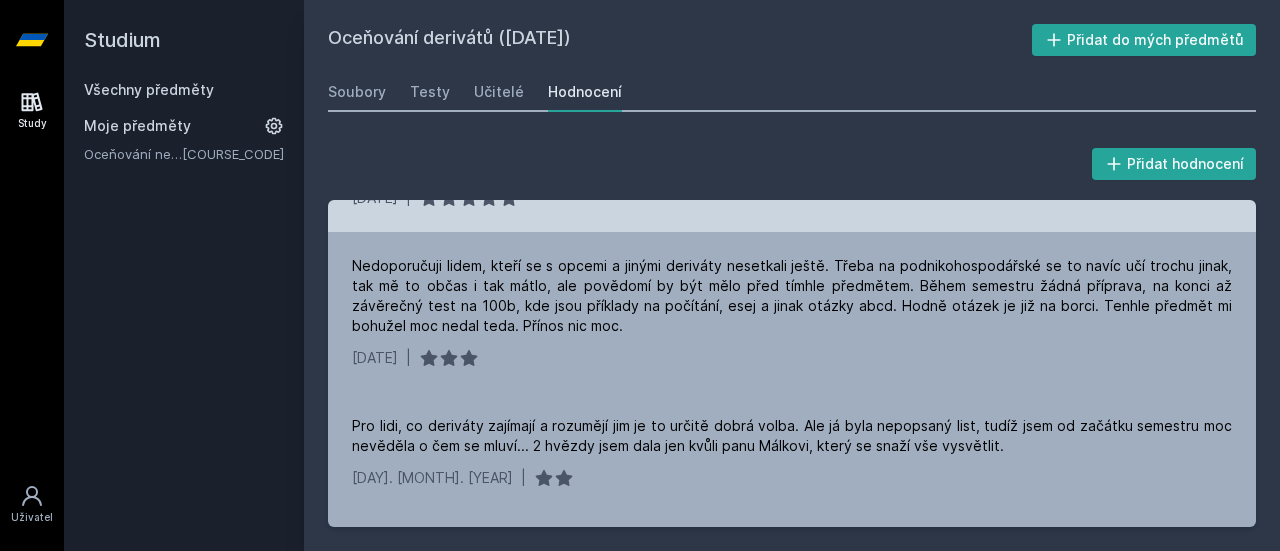 scroll, scrollTop: 449, scrollLeft: 0, axis: vertical 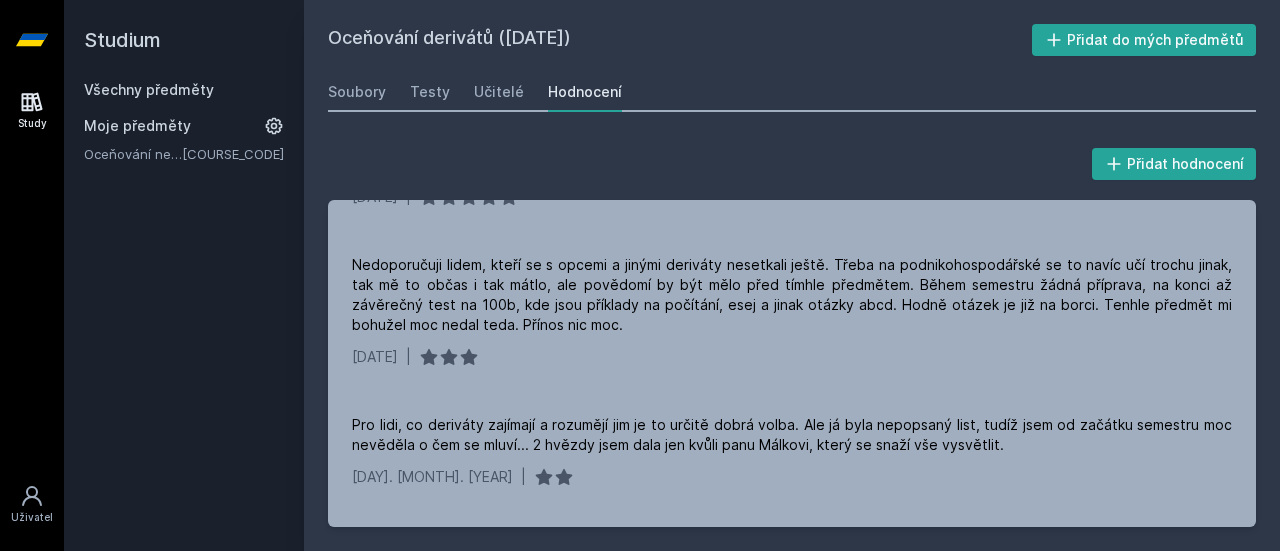 click 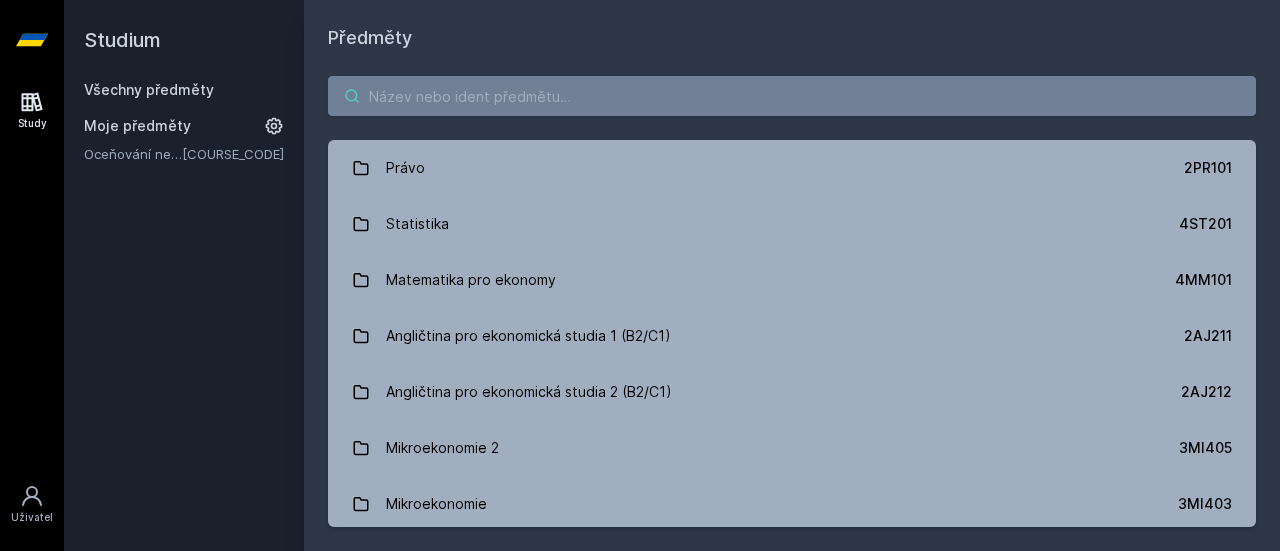 click at bounding box center [792, 96] 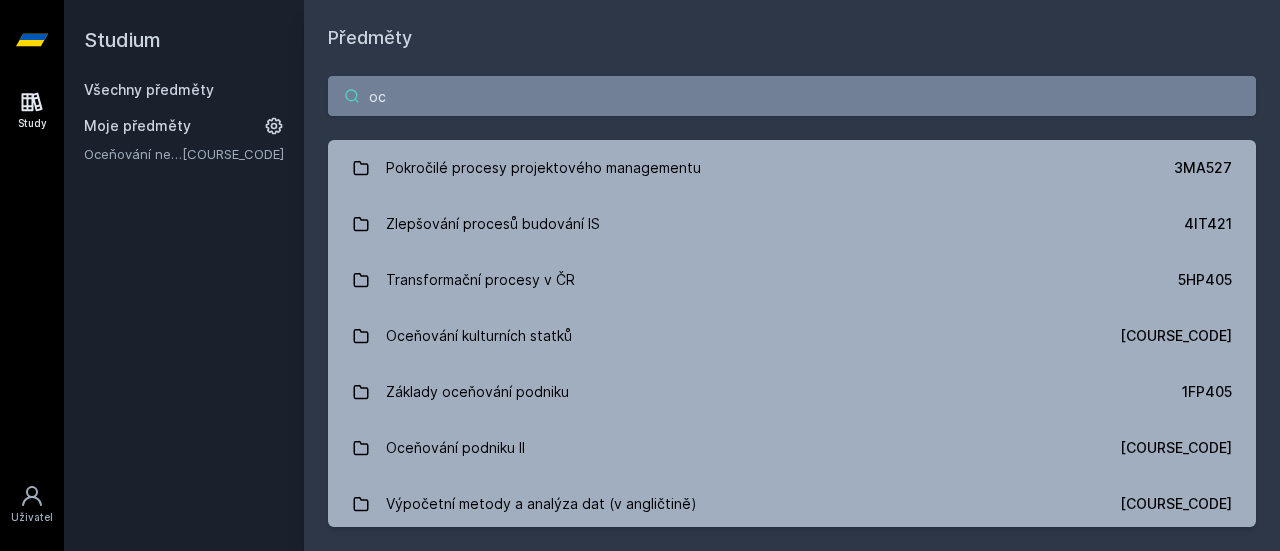 type on "o" 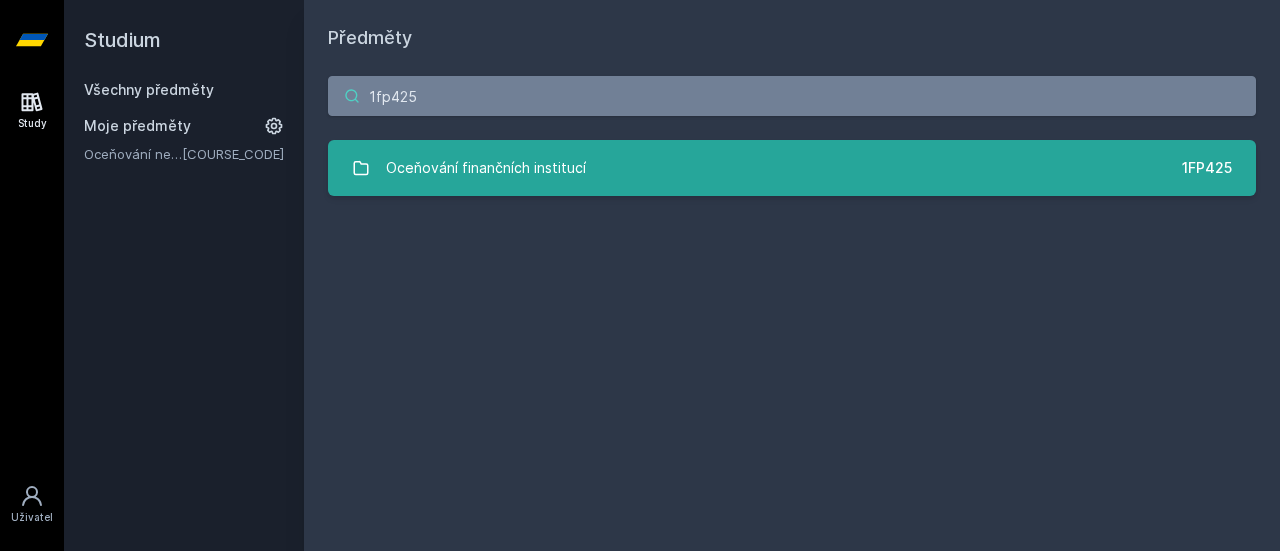 type on "1fp425" 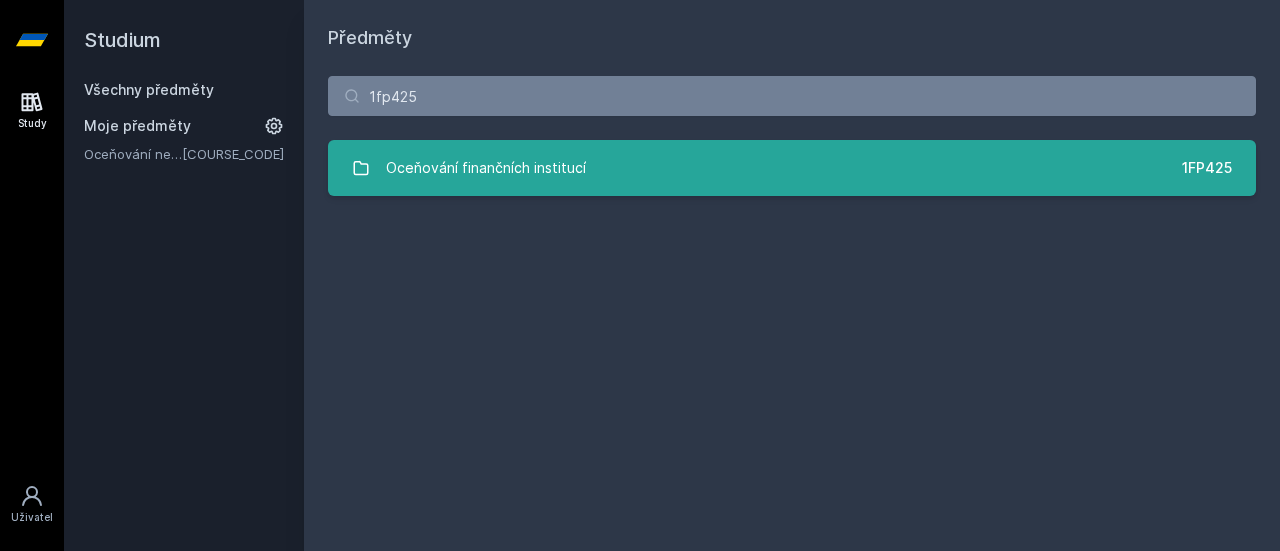 click on "Oceňování finančních institucí" at bounding box center (486, 168) 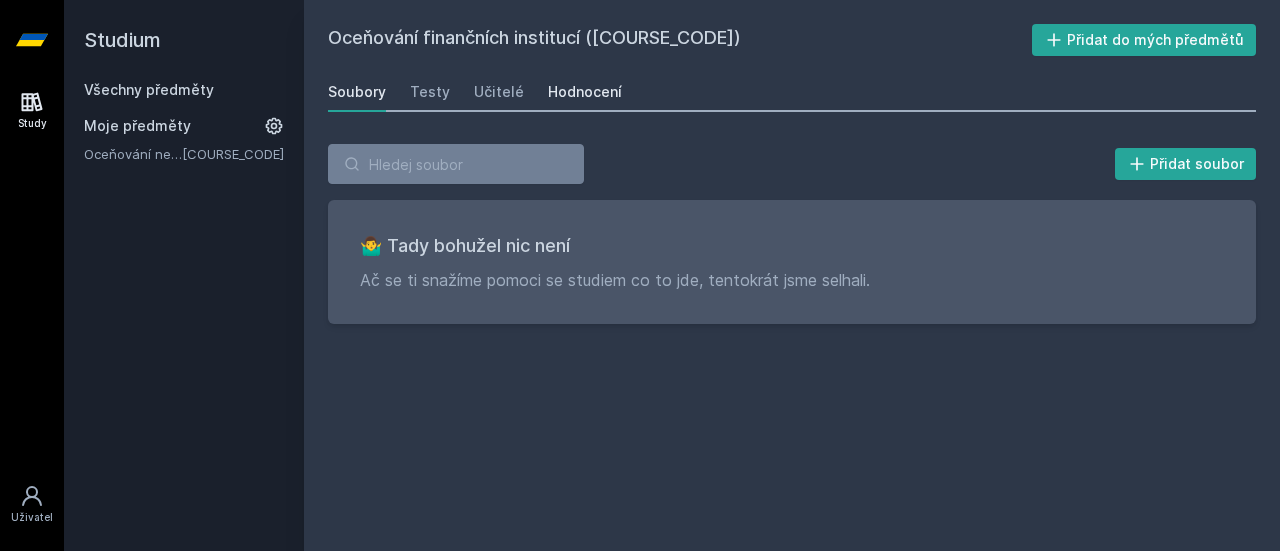 click on "Hodnocení" at bounding box center [585, 92] 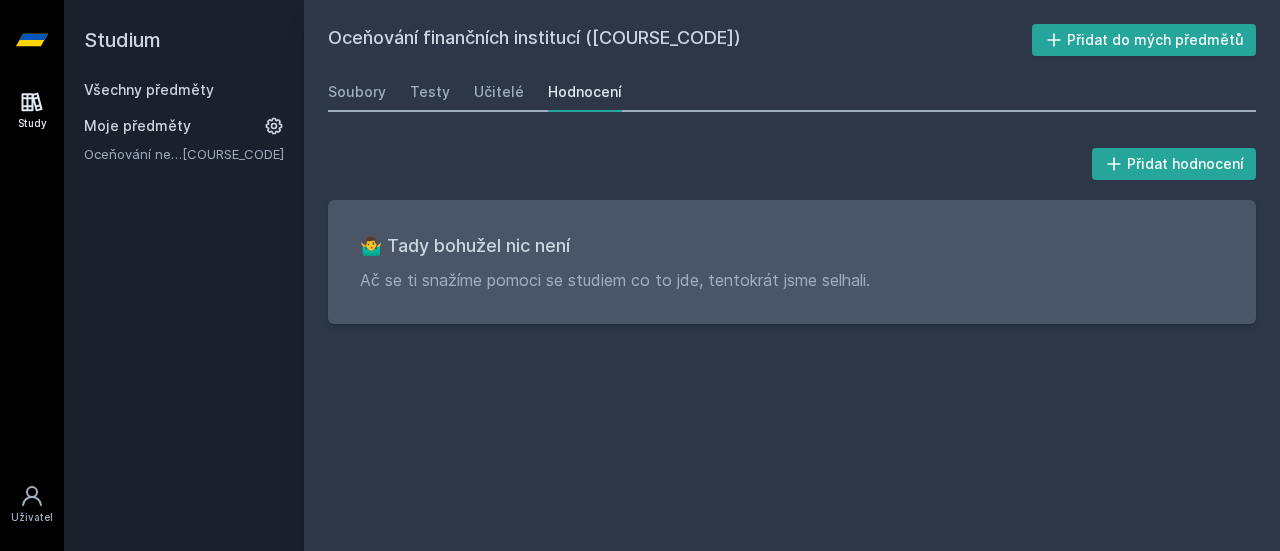 click 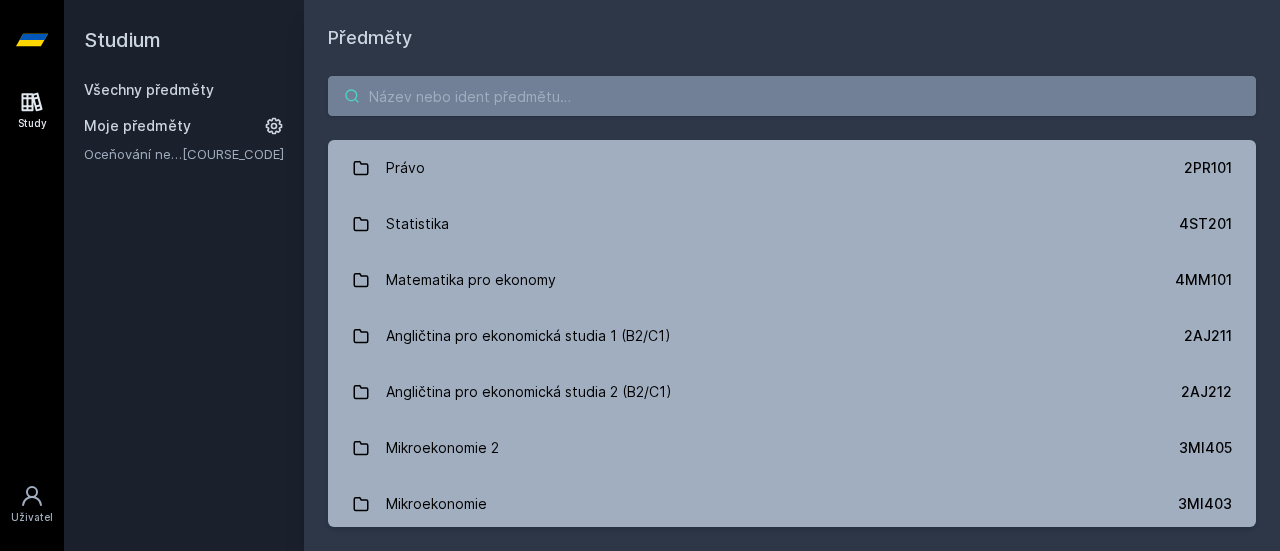 click at bounding box center [792, 96] 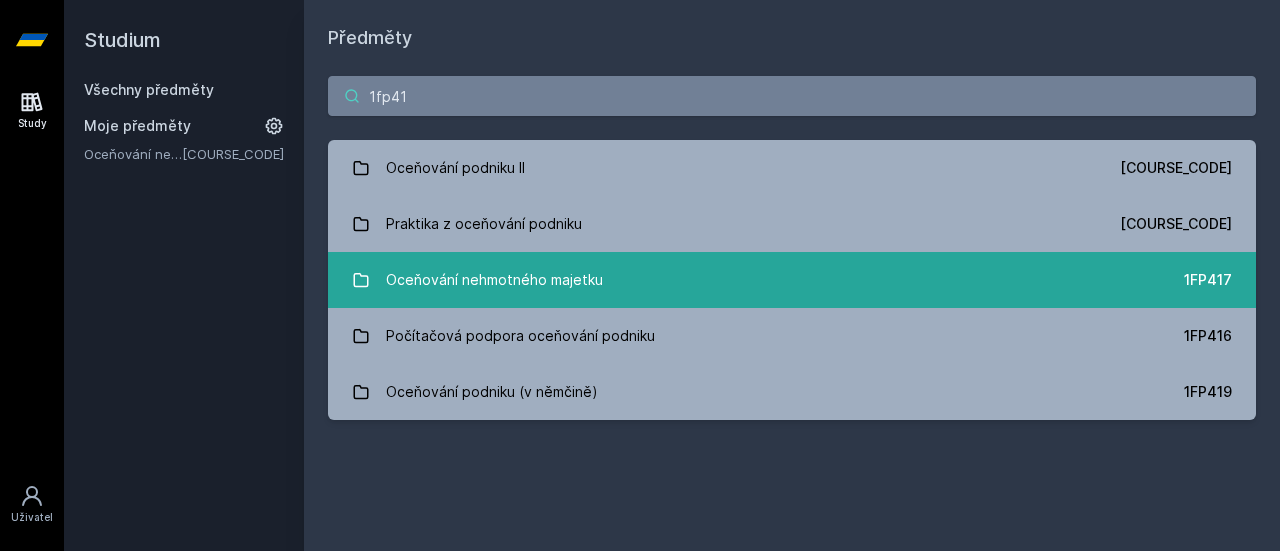 type on "1fp41" 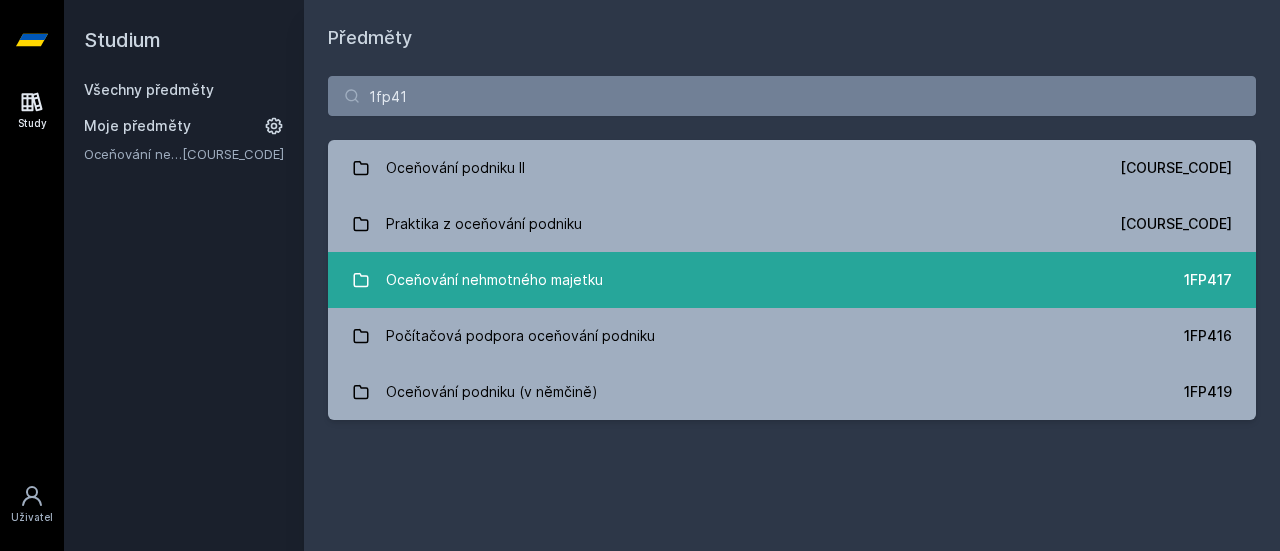 click on "Oceňování nehmotného majetku" at bounding box center [494, 280] 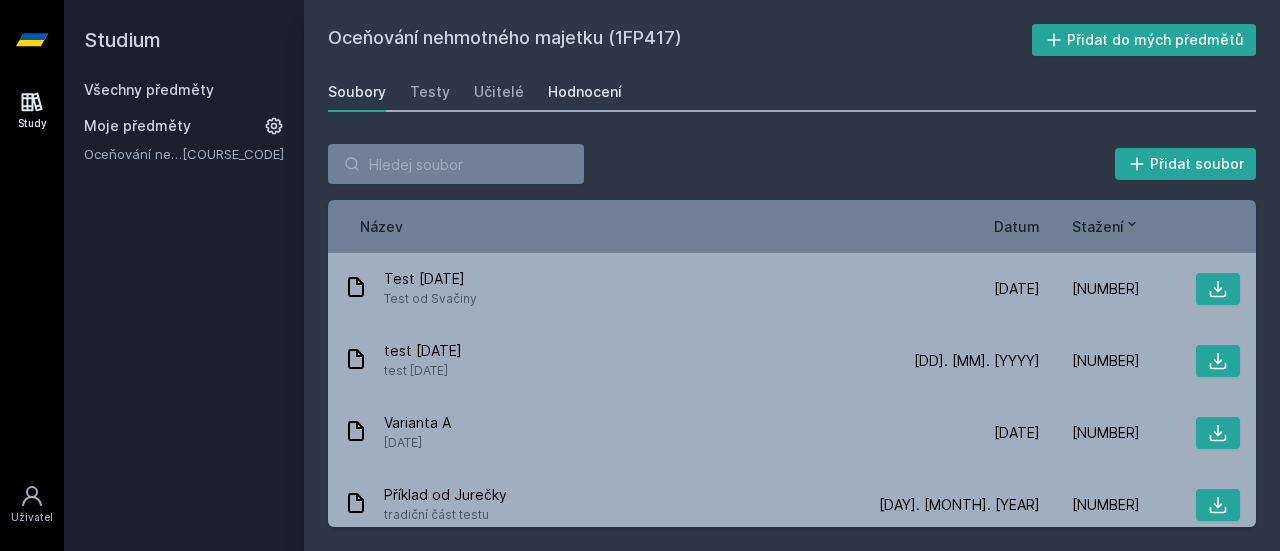 click on "Hodnocení" at bounding box center (585, 92) 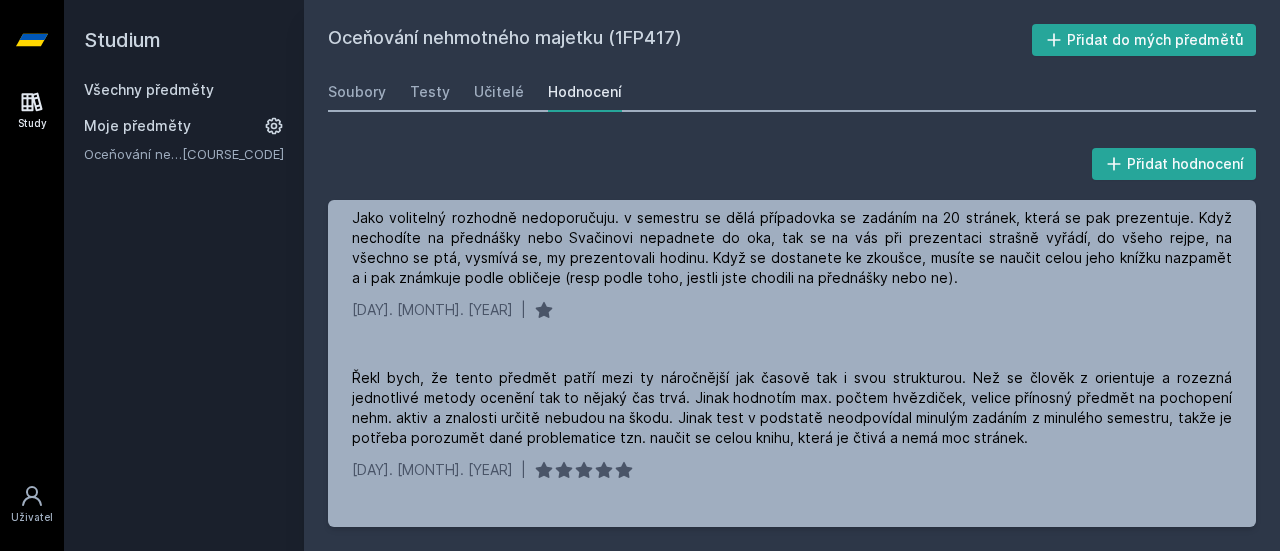 scroll, scrollTop: 0, scrollLeft: 0, axis: both 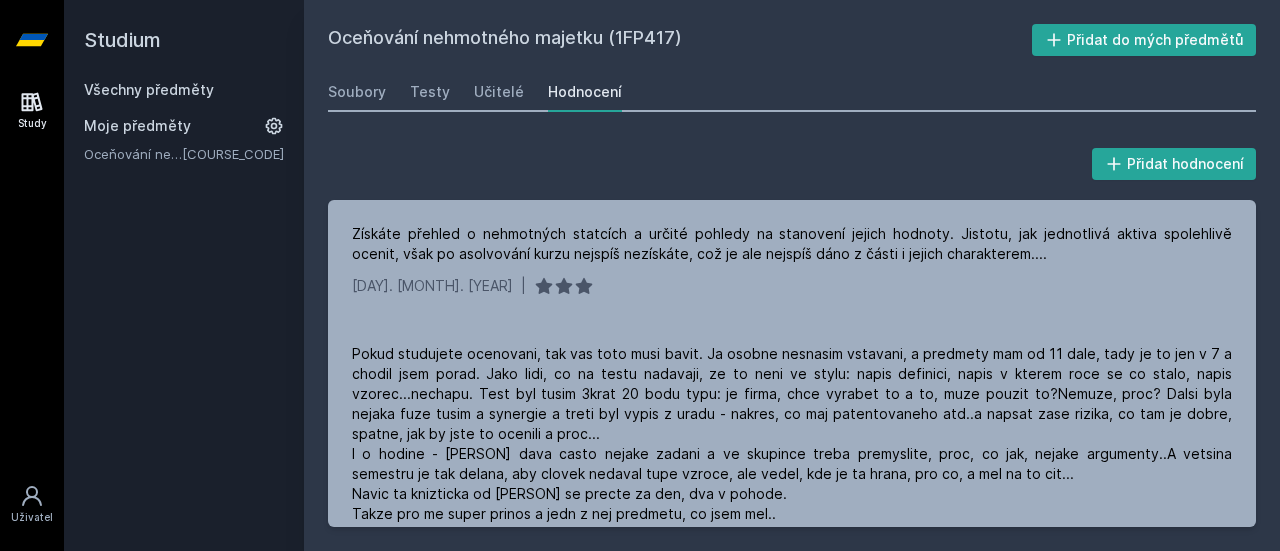 click 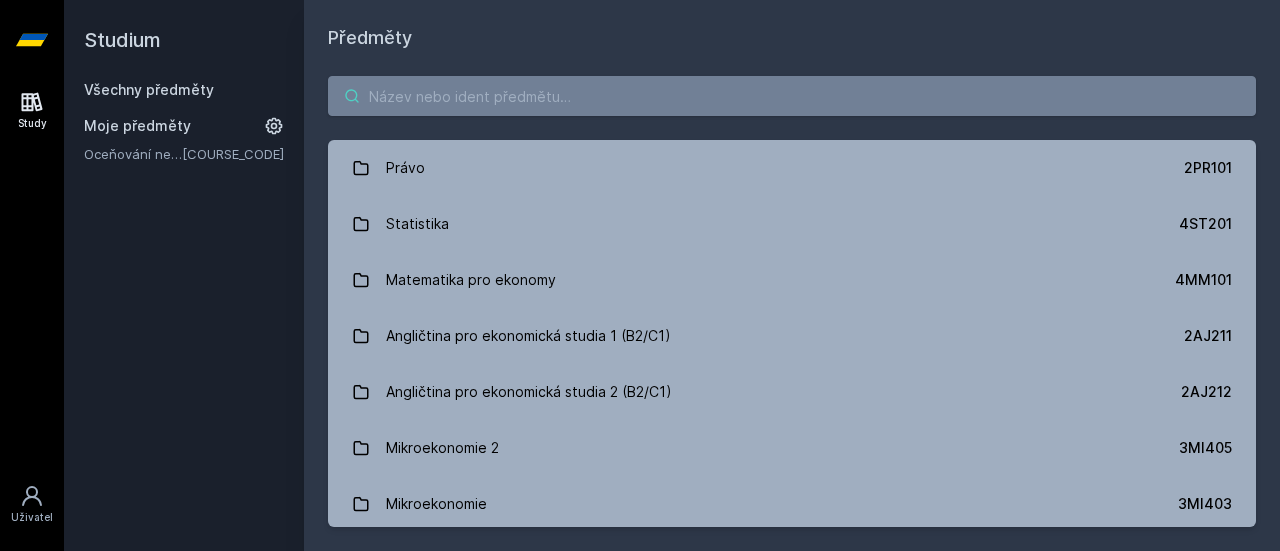 click at bounding box center (792, 96) 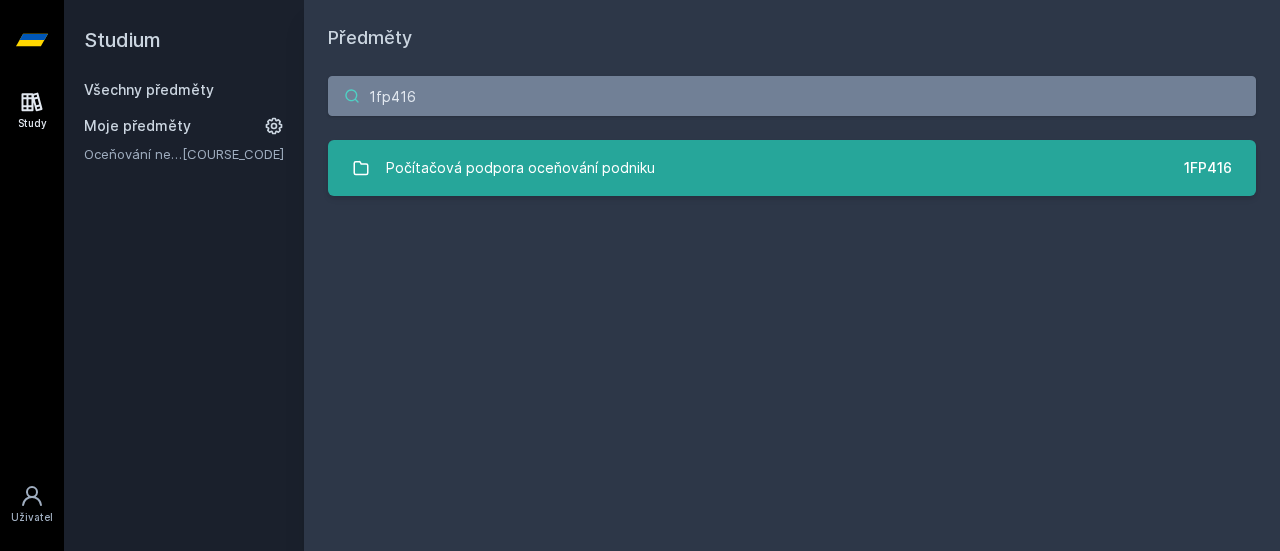 type on "1fp416" 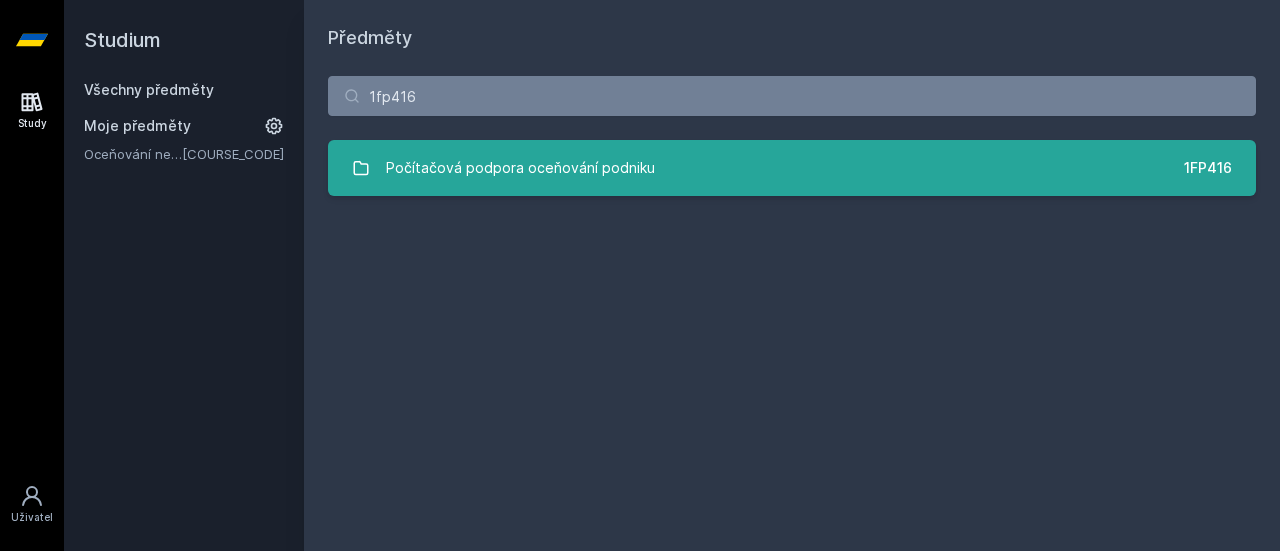 click on "Počítačová podpora oceňování podniku" at bounding box center (520, 168) 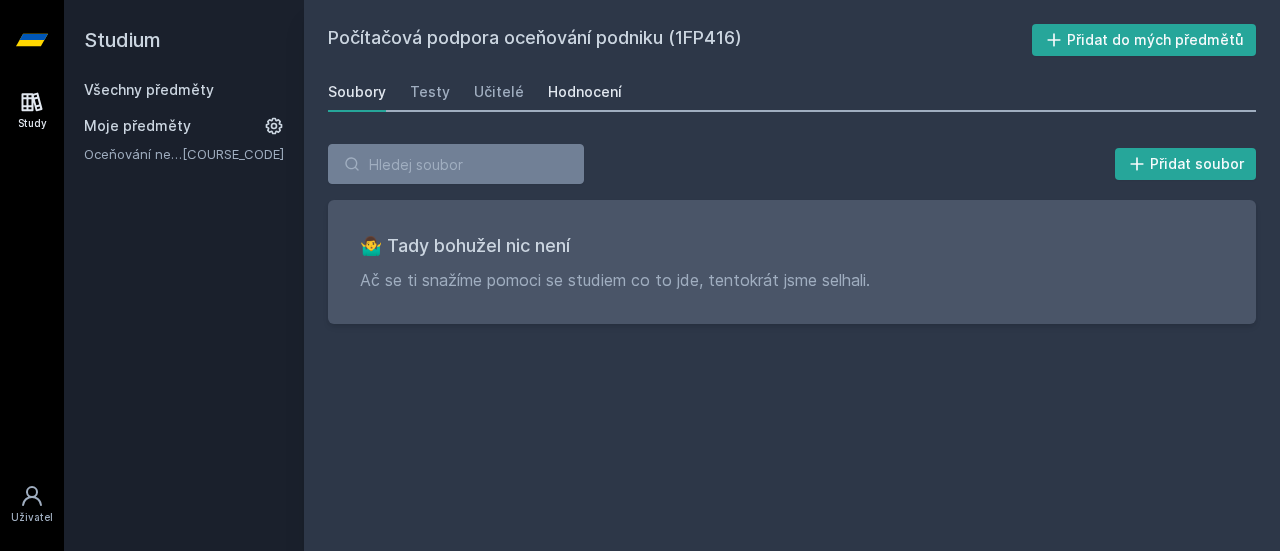 click on "Hodnocení" at bounding box center [585, 92] 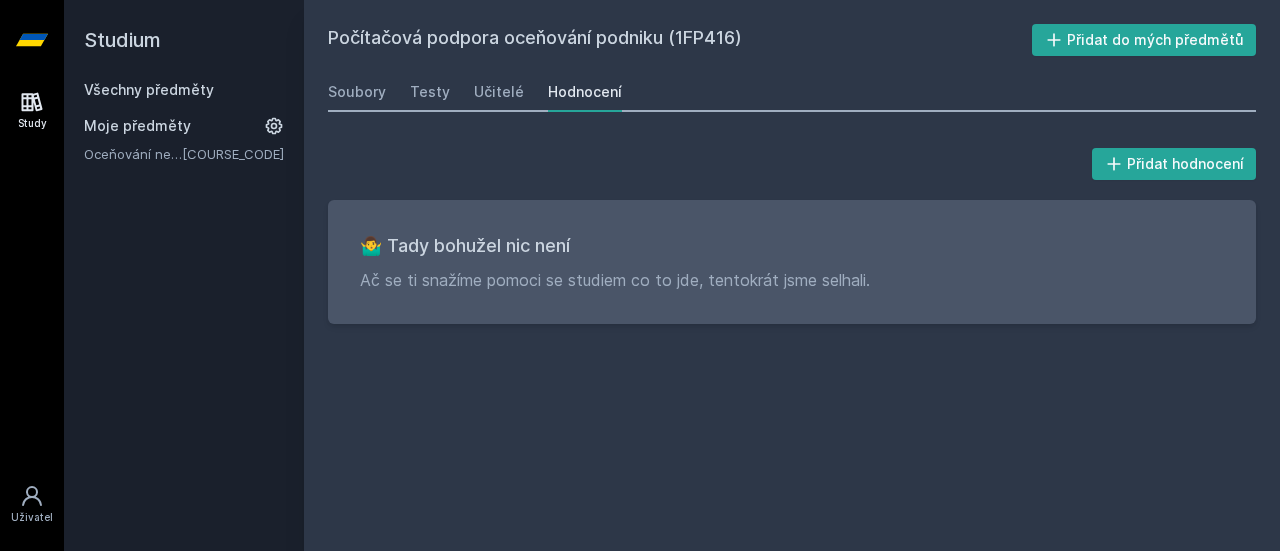 click on "Soubory
Testy
Učitelé
Hodnocení" at bounding box center (792, 92) 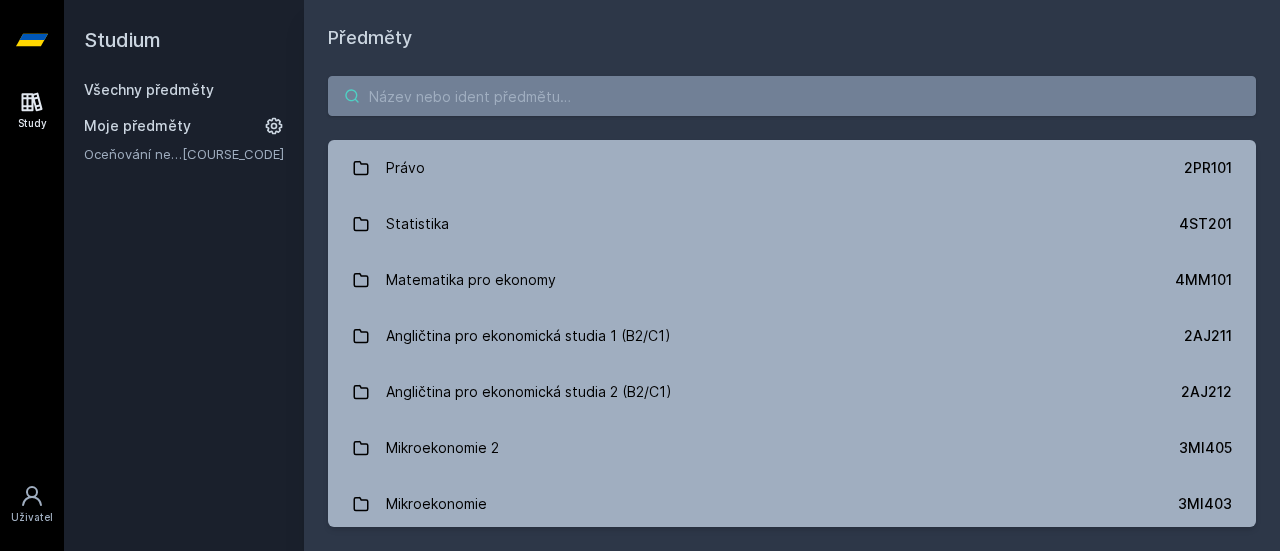 click at bounding box center [792, 96] 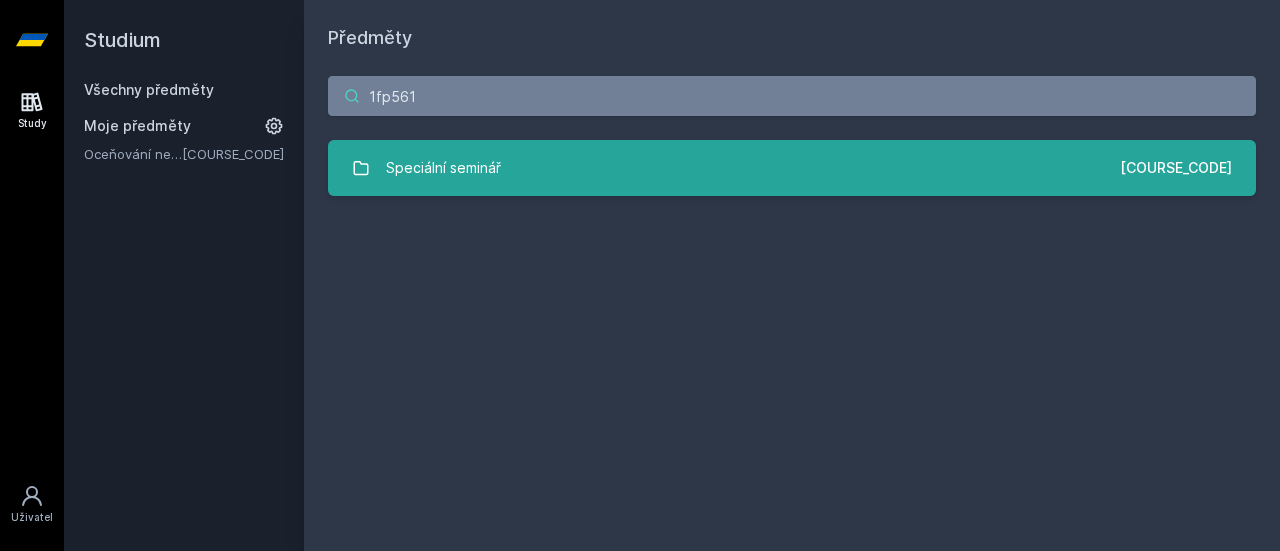 type on "1fp561" 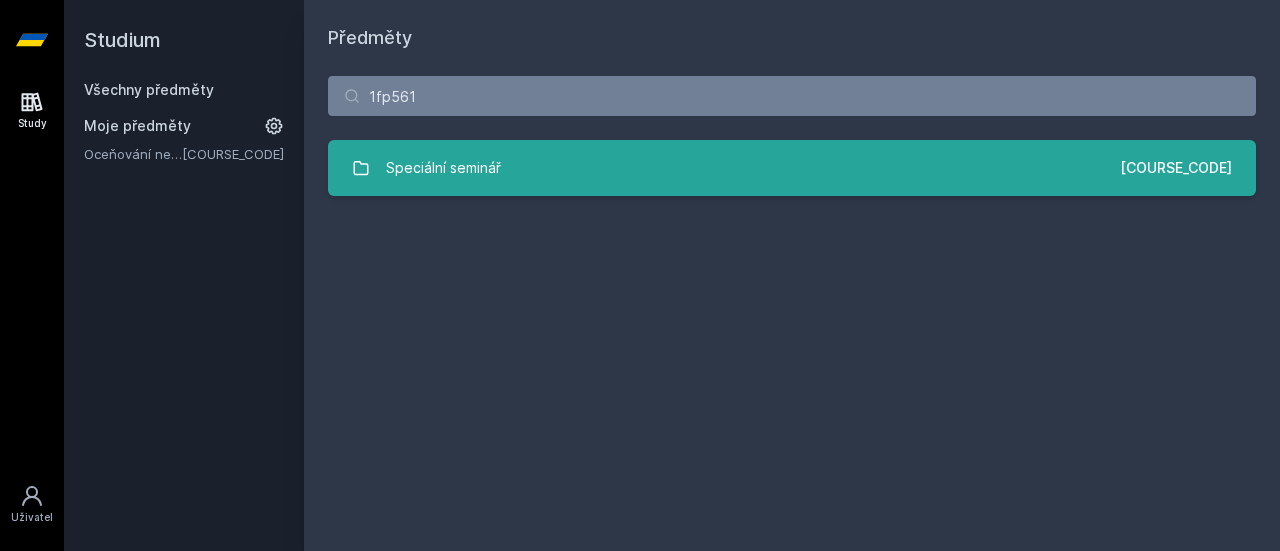 click on "Speciální seminář" at bounding box center [443, 168] 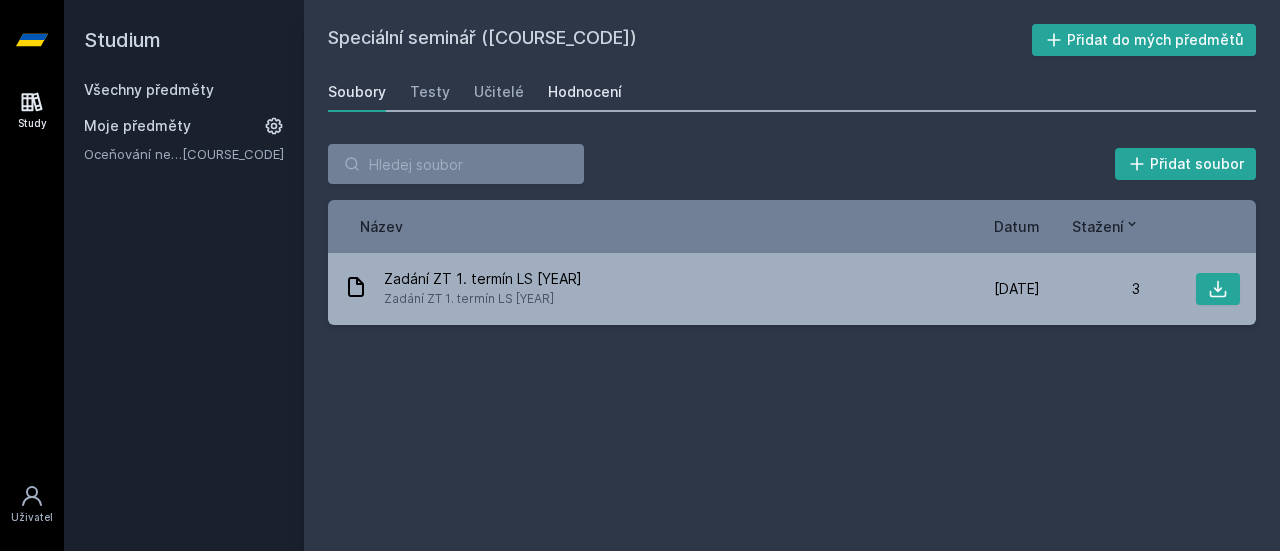 click on "Hodnocení" at bounding box center [585, 92] 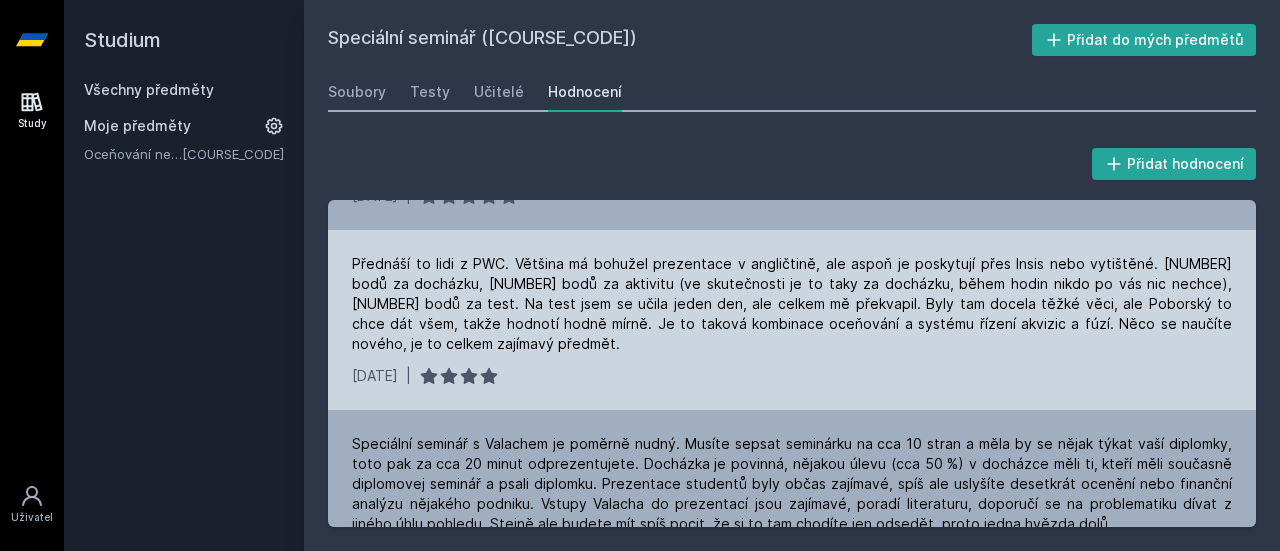 scroll, scrollTop: 0, scrollLeft: 0, axis: both 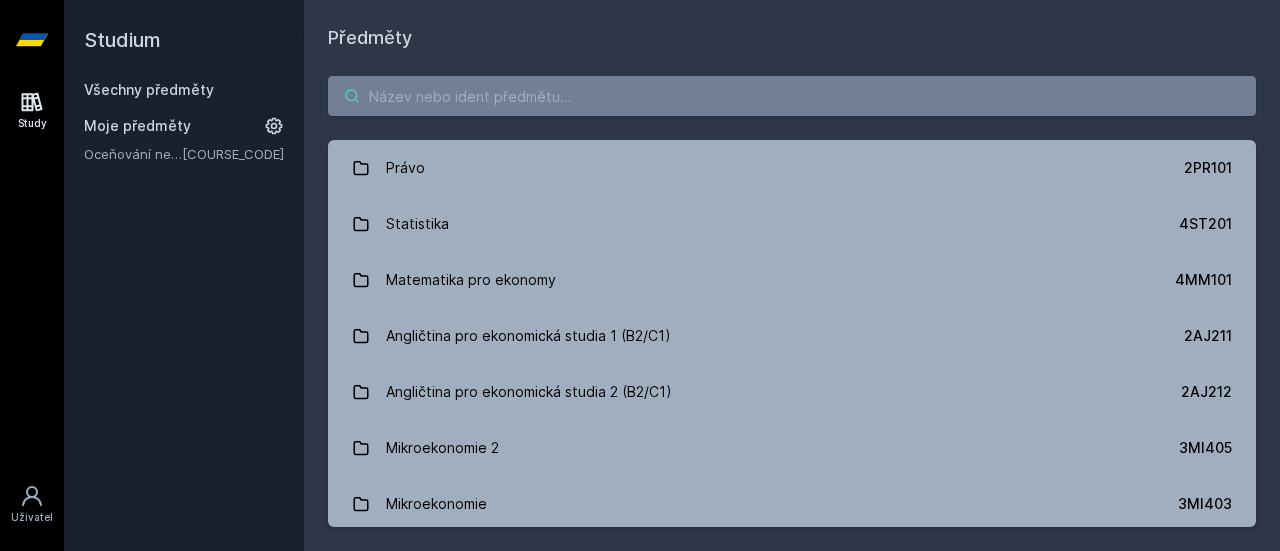 click at bounding box center (792, 96) 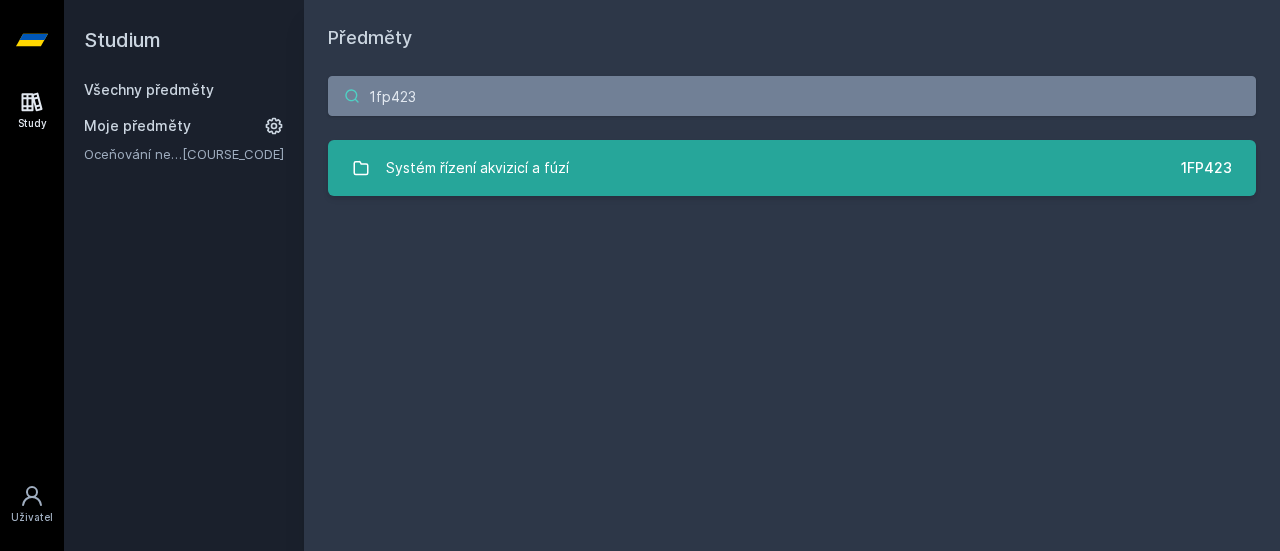 type on "1fp423" 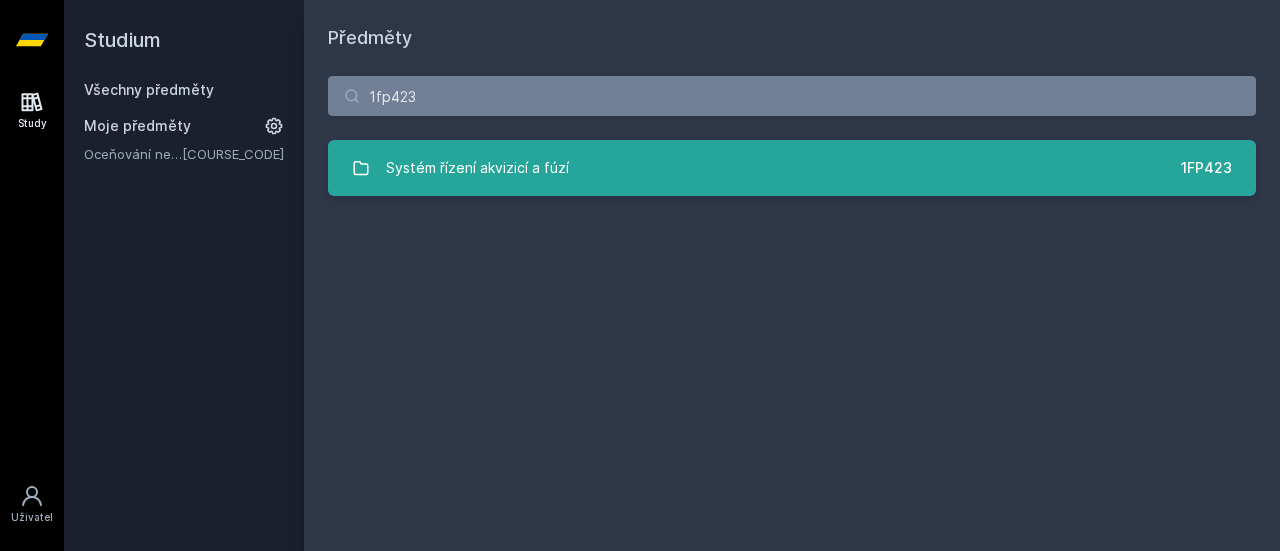 click on "Systém řízení akvizicí a fúzí" at bounding box center (477, 168) 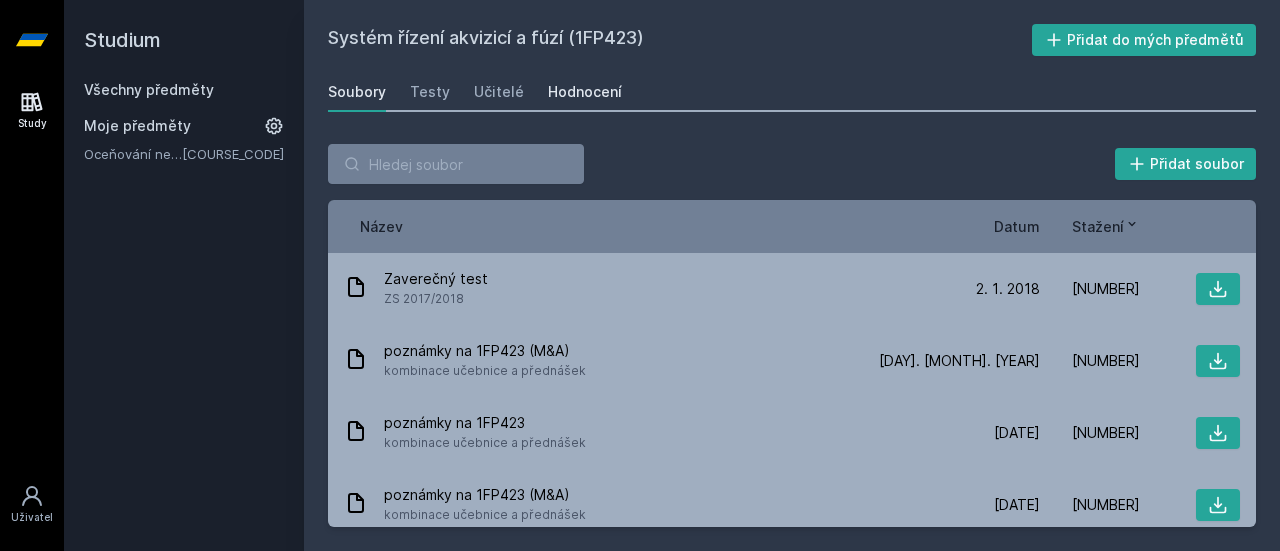 click on "Hodnocení" at bounding box center (585, 92) 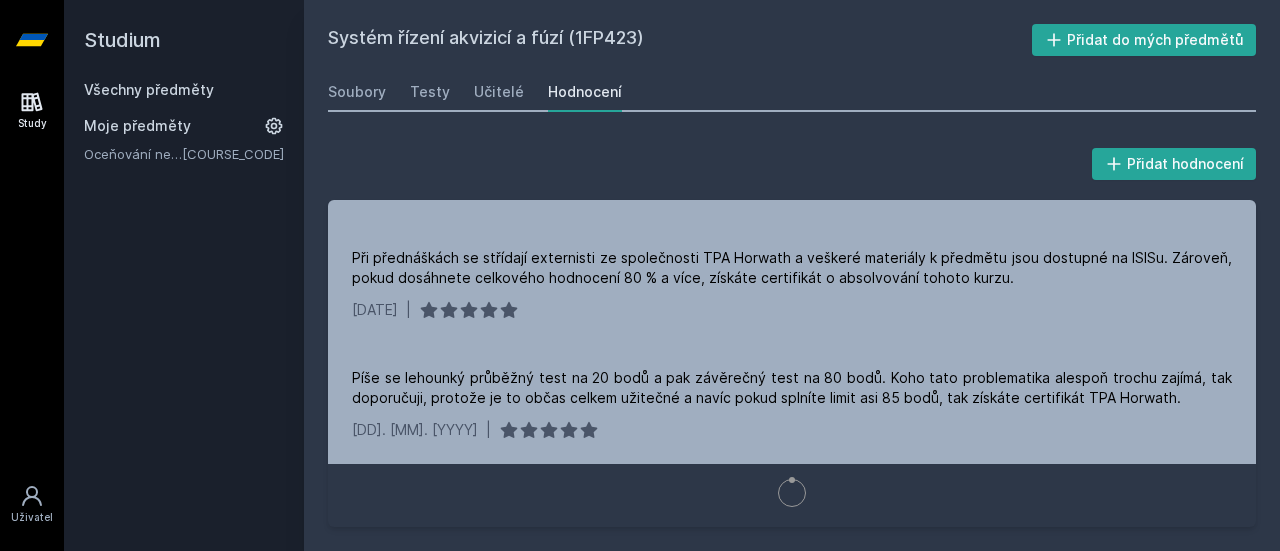 scroll, scrollTop: 1592, scrollLeft: 0, axis: vertical 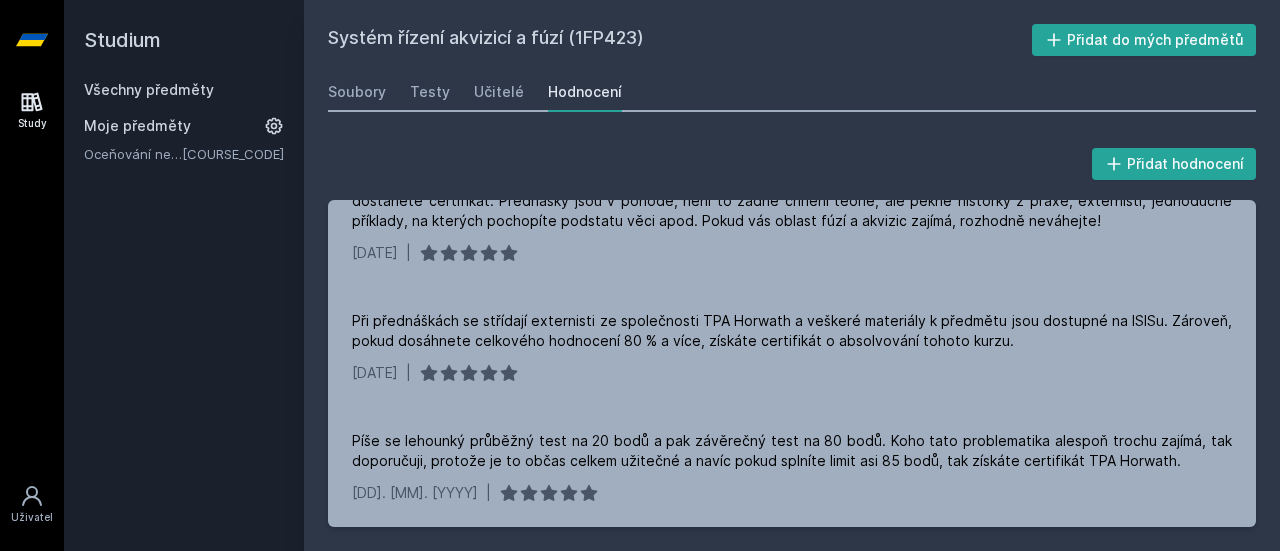 click on "Hodnocení" at bounding box center (585, 92) 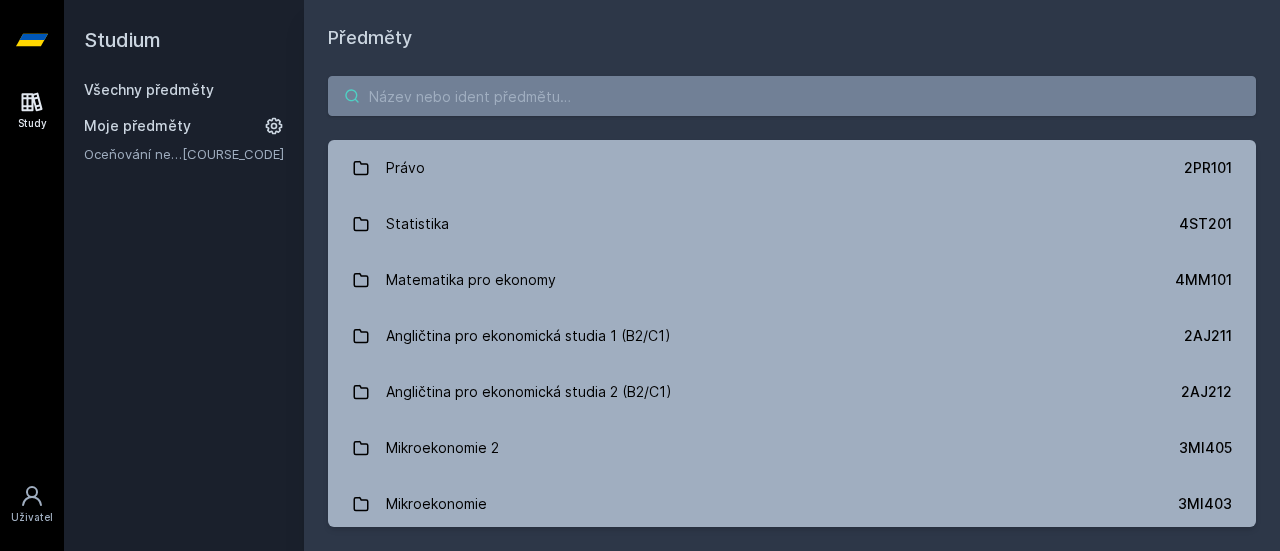 click at bounding box center (792, 96) 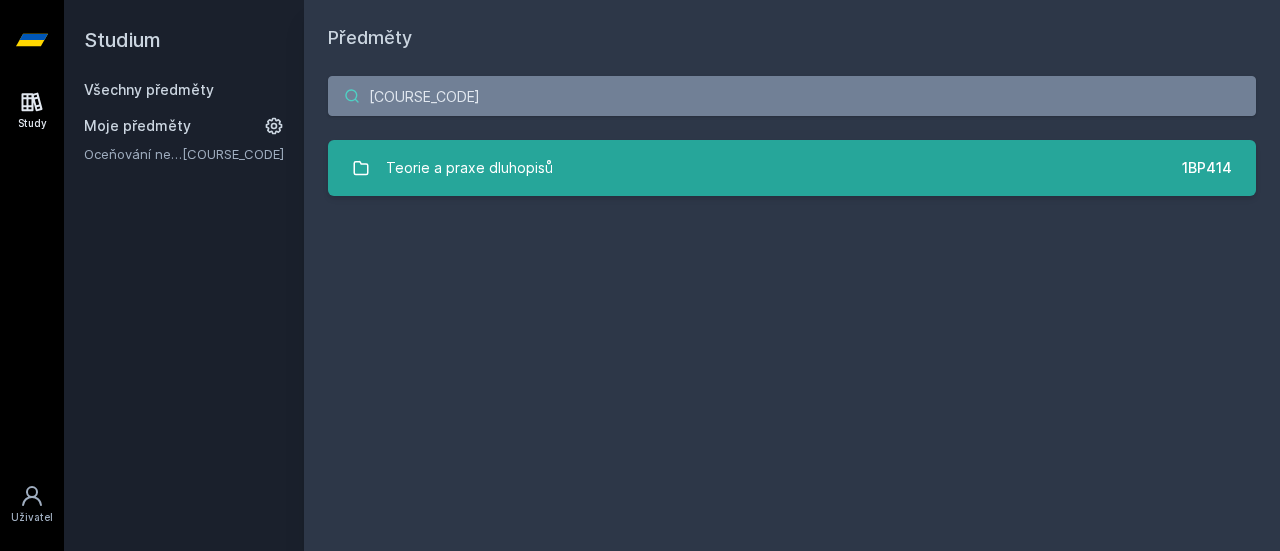 type on "[COURSE_CODE]" 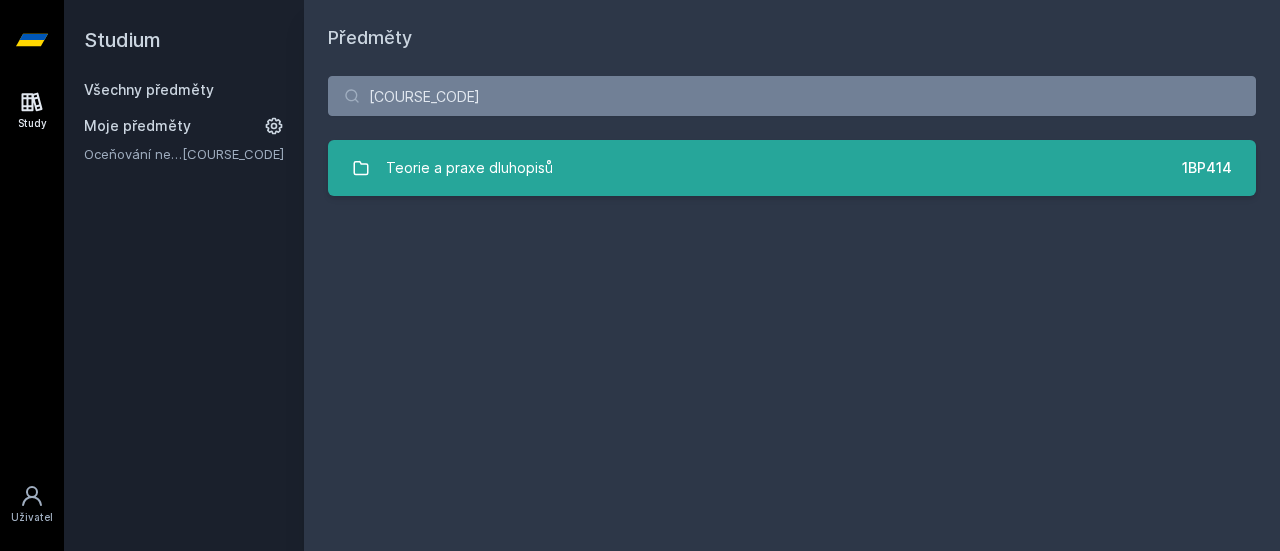 click on "Teorie a praxe dluhopisů" at bounding box center [469, 168] 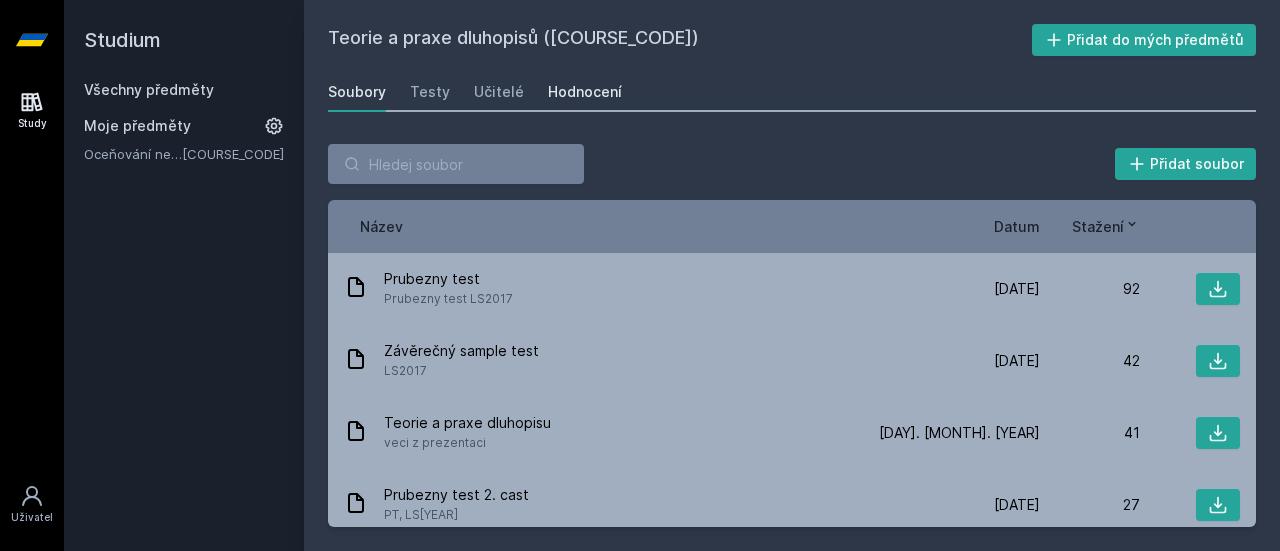 click on "Hodnocení" at bounding box center [585, 92] 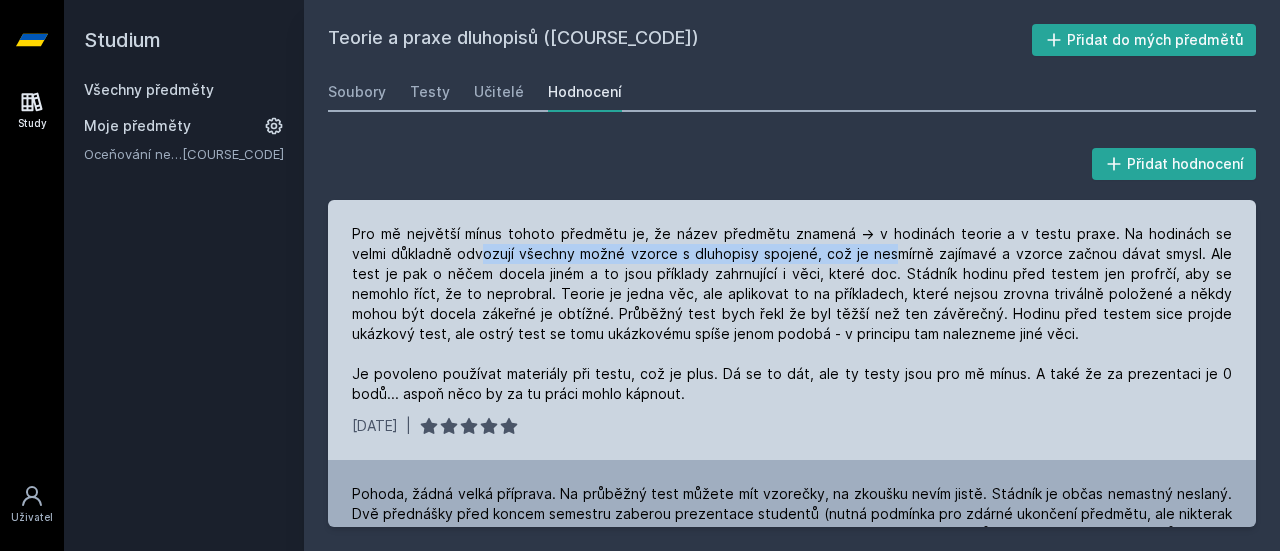 drag, startPoint x: 431, startPoint y: 254, endPoint x: 843, endPoint y: 263, distance: 412.0983 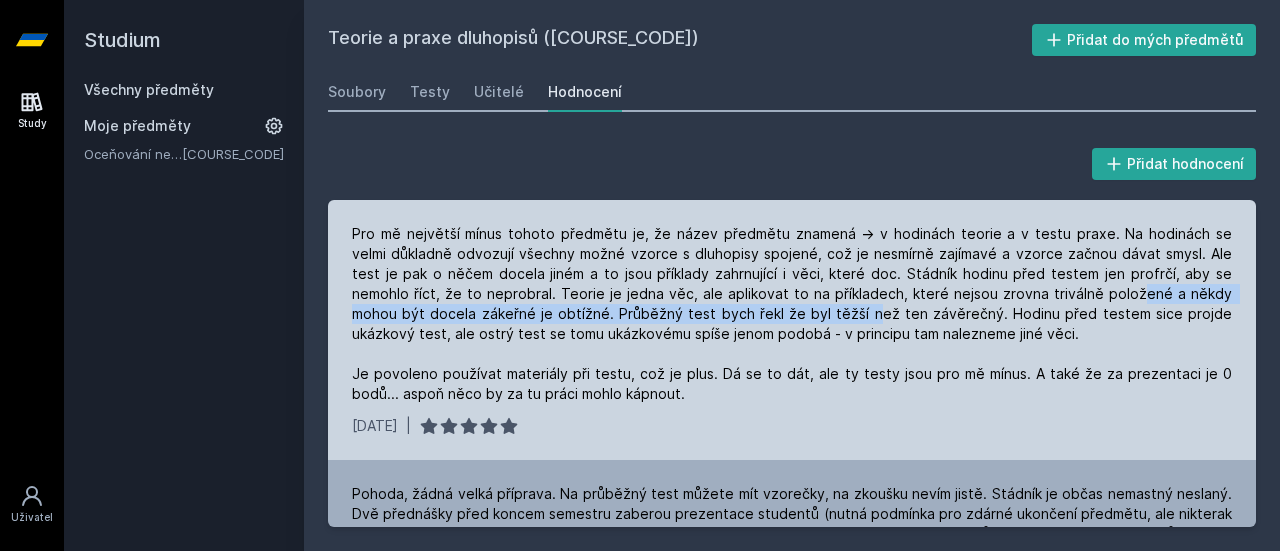 drag, startPoint x: 1002, startPoint y: 285, endPoint x: 731, endPoint y: 305, distance: 271.737 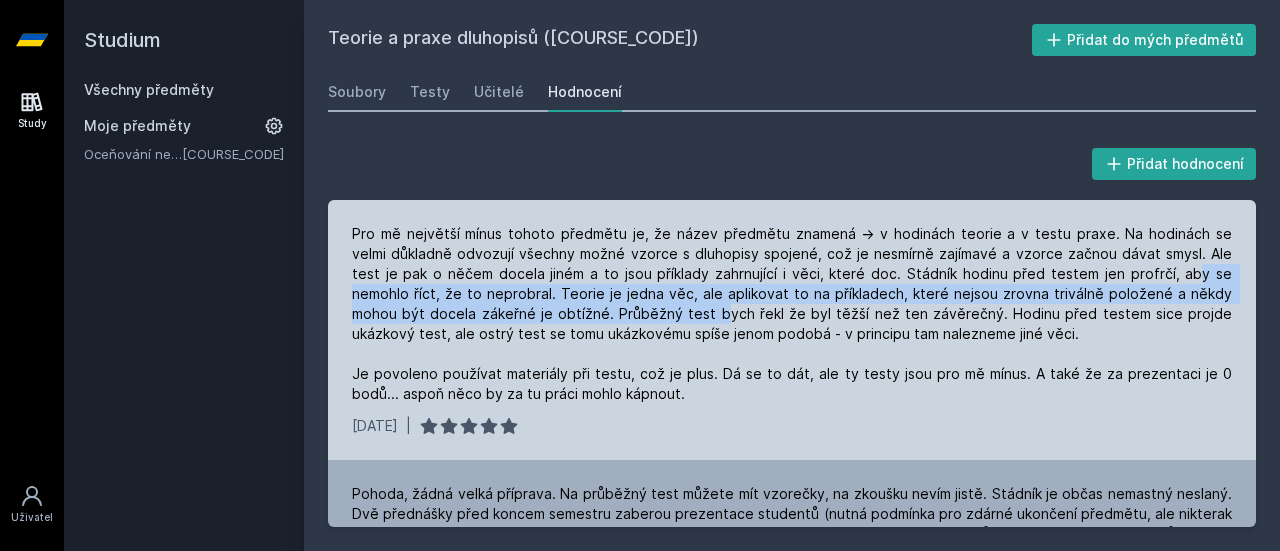 drag, startPoint x: 1098, startPoint y: 269, endPoint x: 574, endPoint y: 318, distance: 526.2861 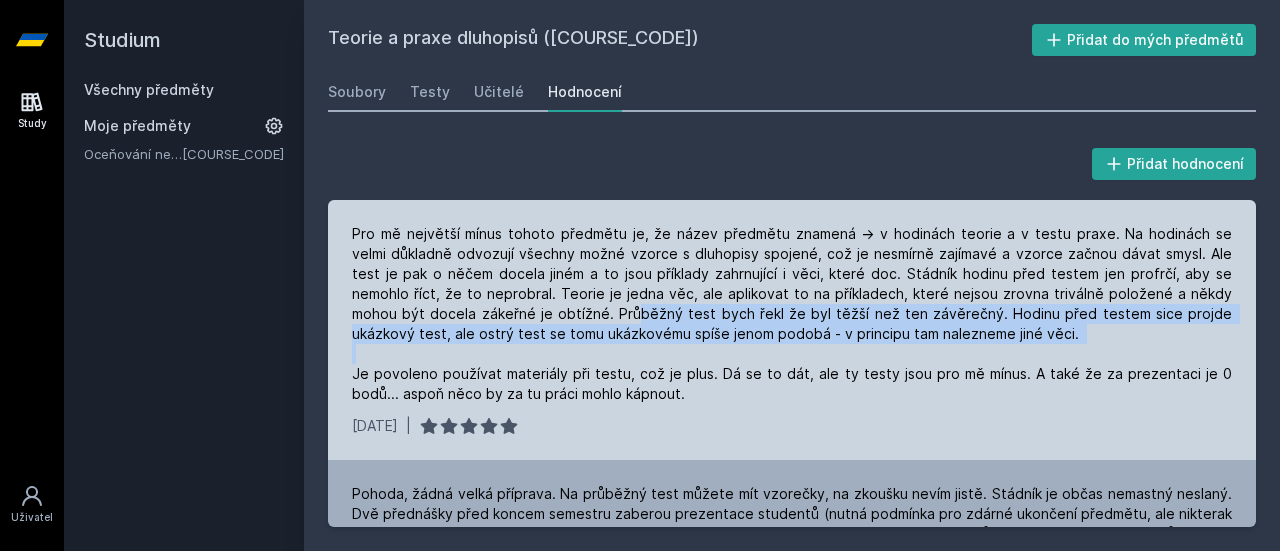 drag, startPoint x: 489, startPoint y: 313, endPoint x: 926, endPoint y: 324, distance: 437.13843 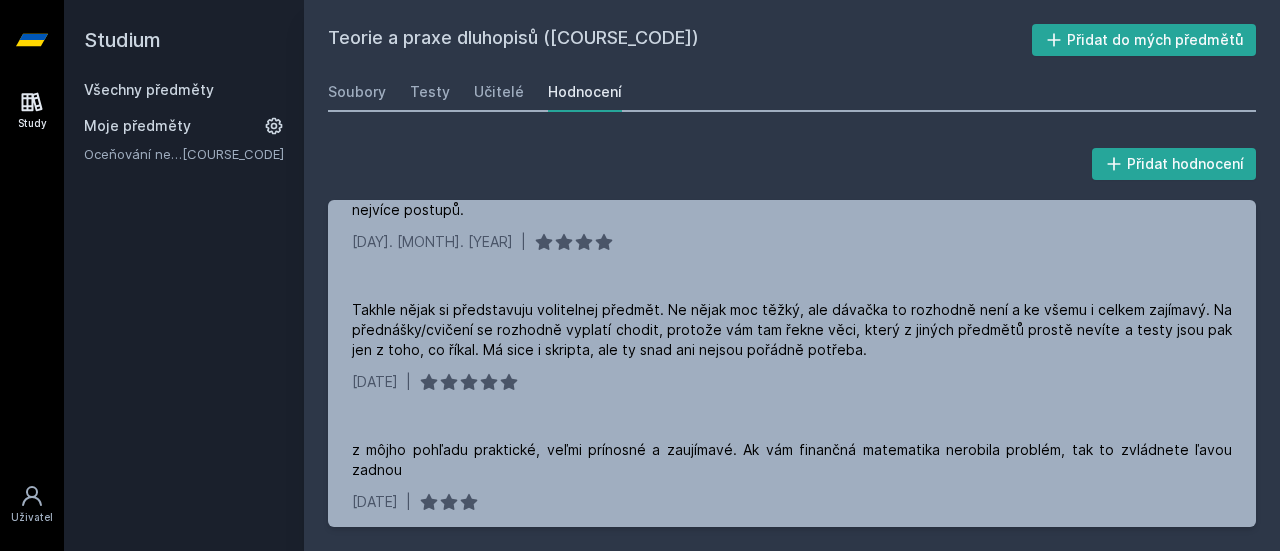scroll, scrollTop: 1025, scrollLeft: 0, axis: vertical 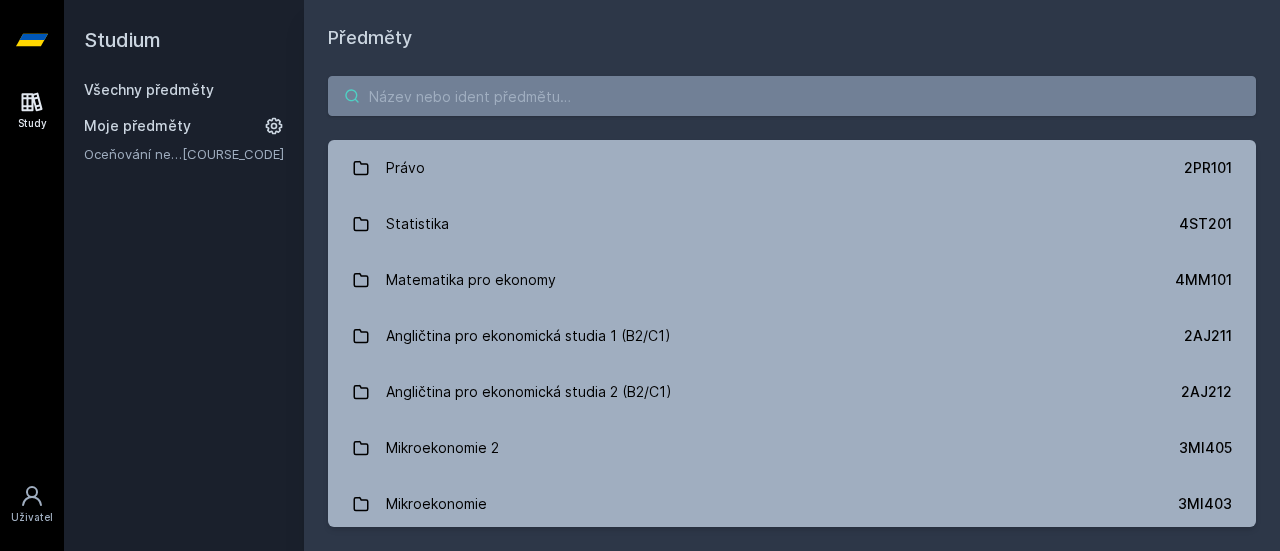 click at bounding box center [792, 96] 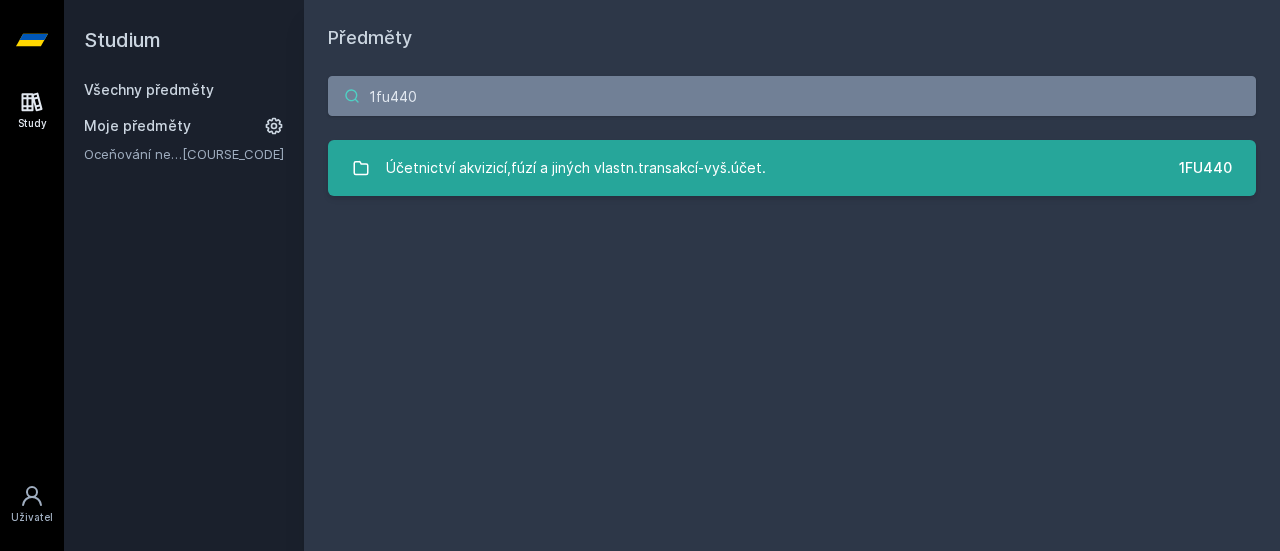 type on "1fu440" 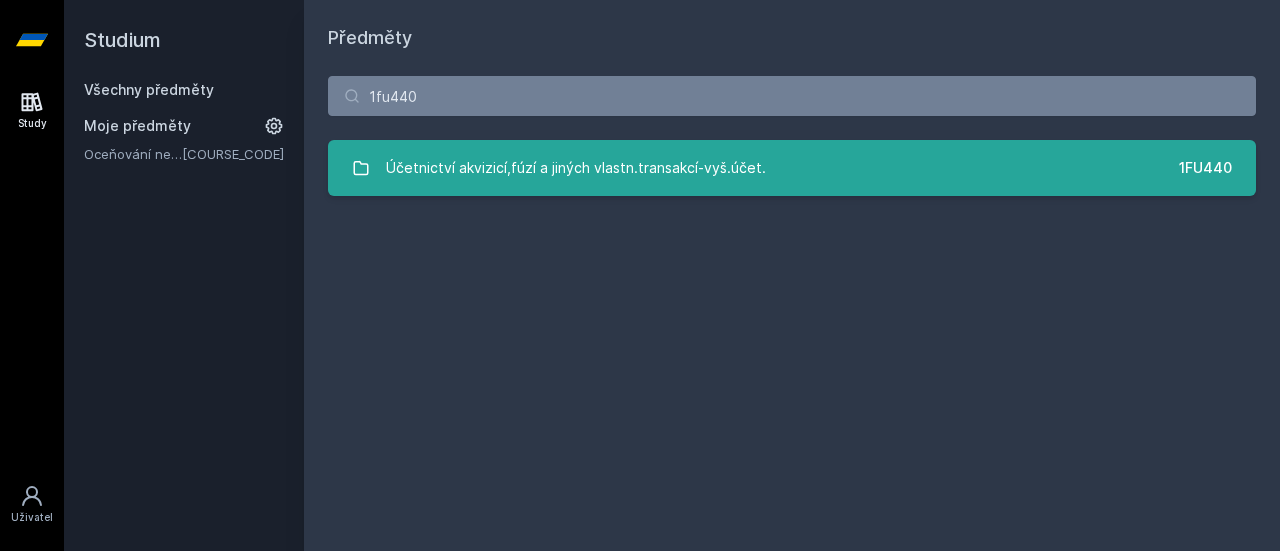 click on "Účetnictví akvizicí,fúzí a jiných vlastn.transakcí-vyš.účet." at bounding box center [576, 168] 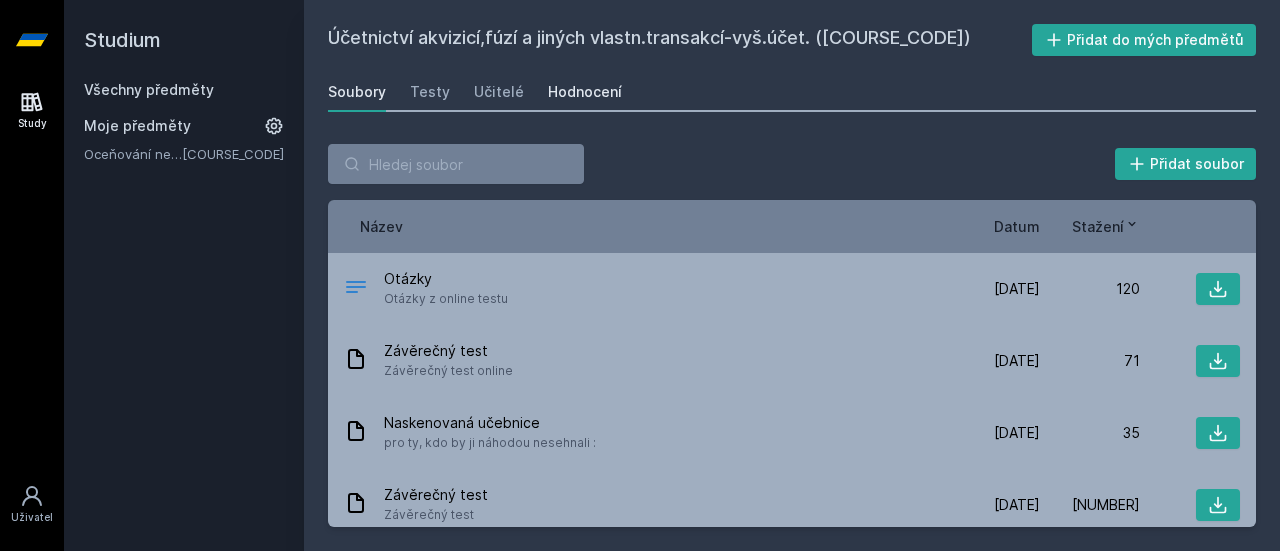 click on "Hodnocení" at bounding box center (585, 92) 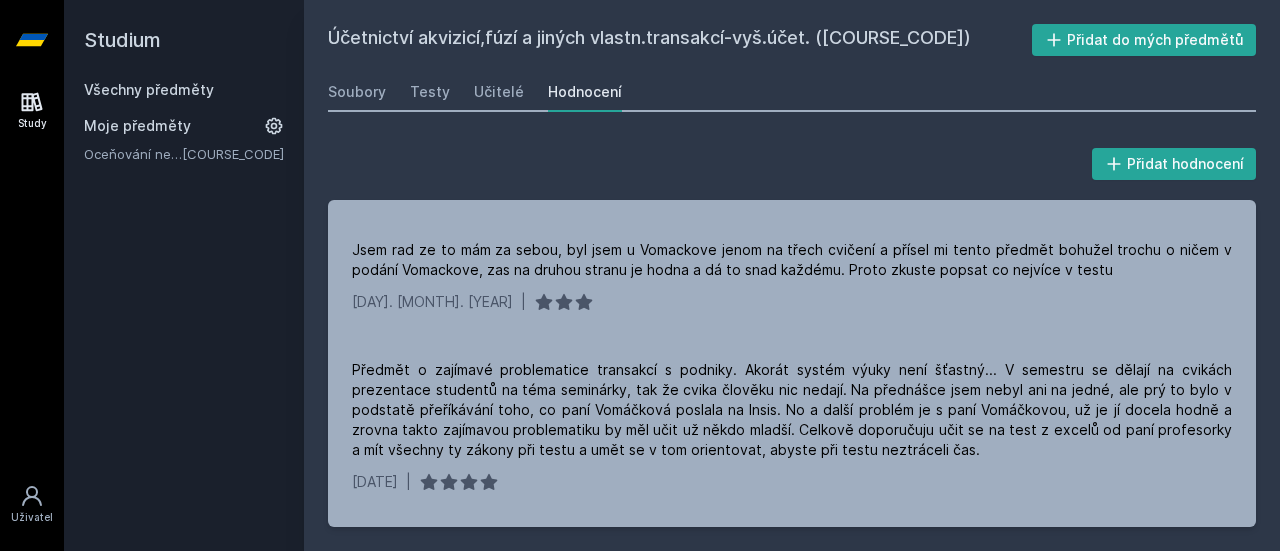 scroll, scrollTop: 1972, scrollLeft: 0, axis: vertical 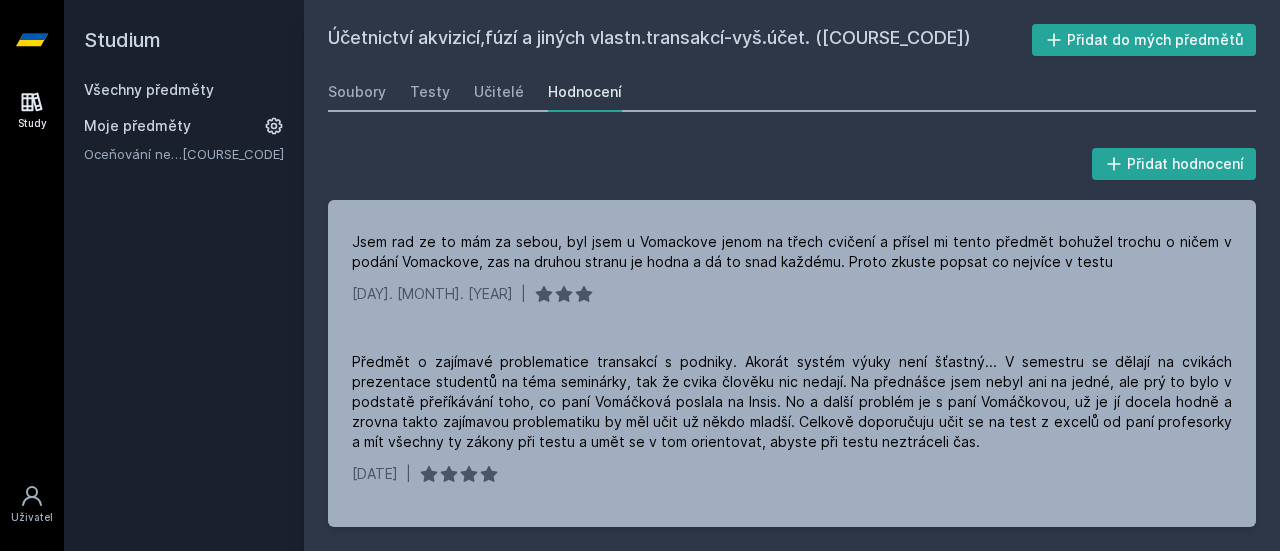 click 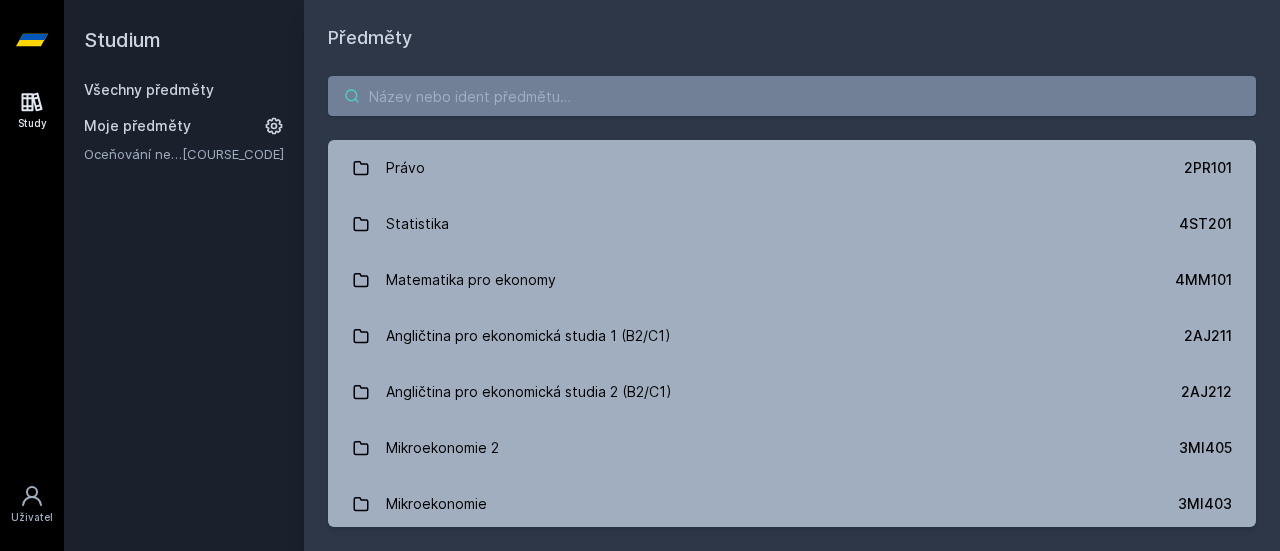 click at bounding box center (792, 96) 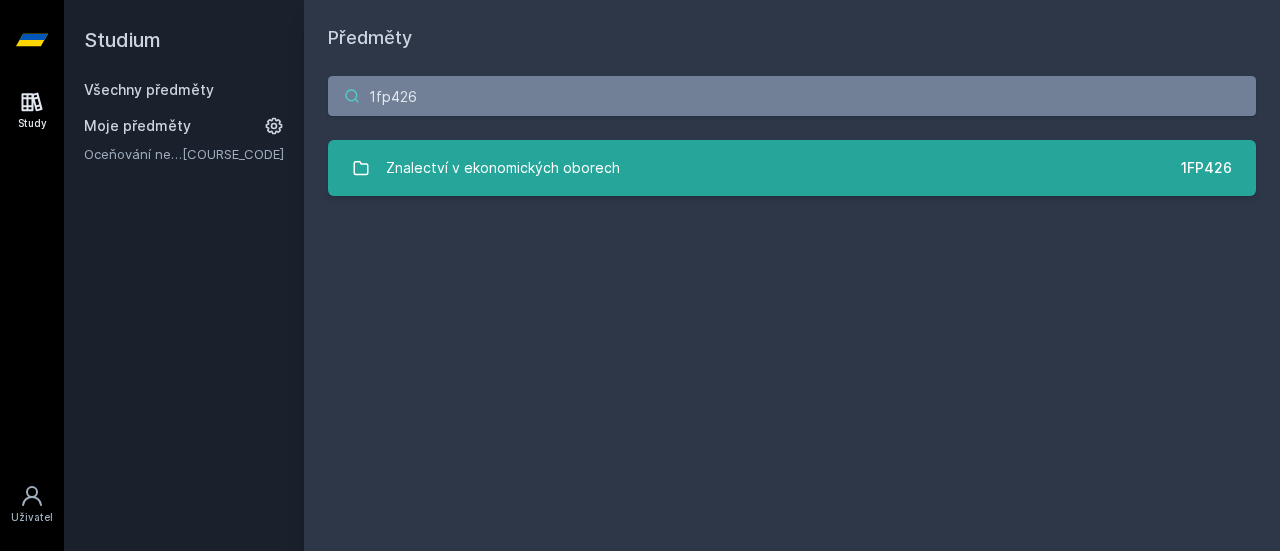 type on "1fp426" 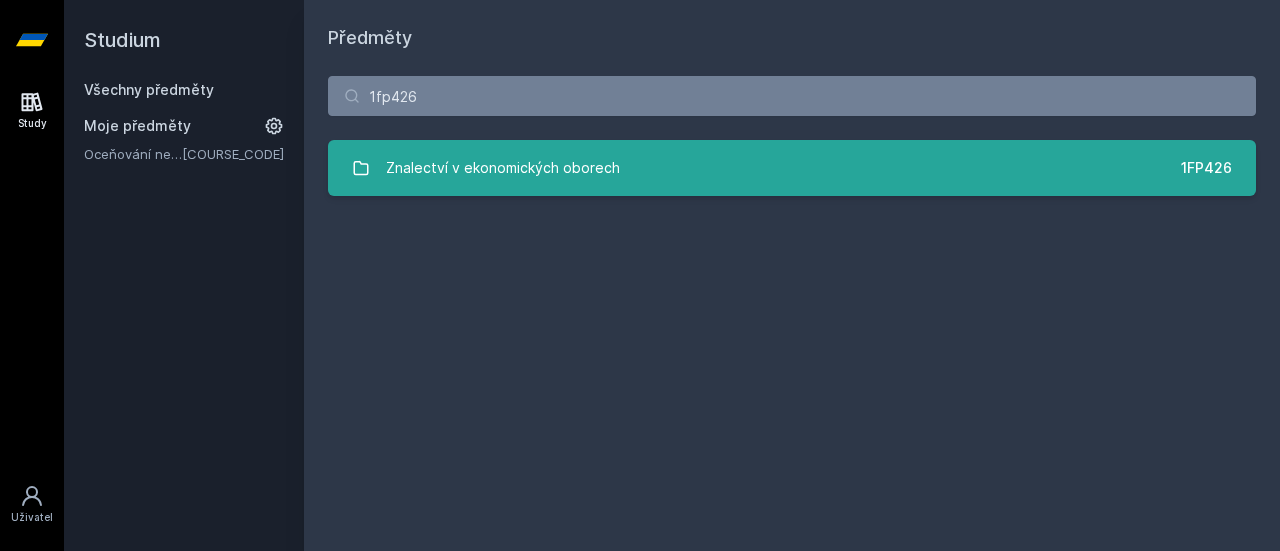click on "Znalectví v ekonomických oborech" at bounding box center (503, 168) 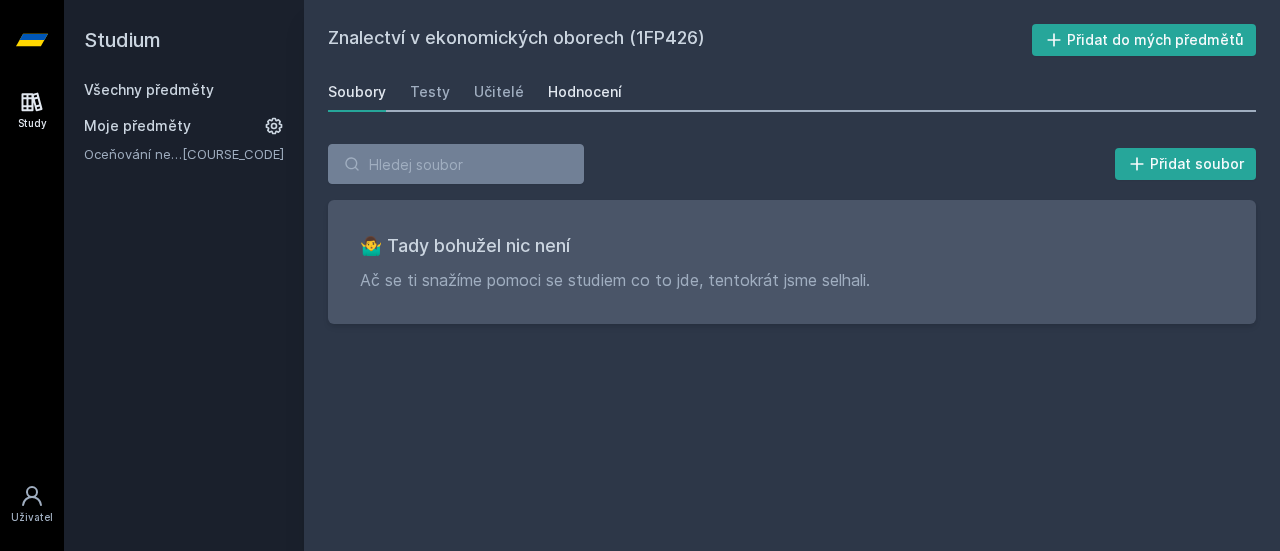 click on "Hodnocení" at bounding box center [585, 92] 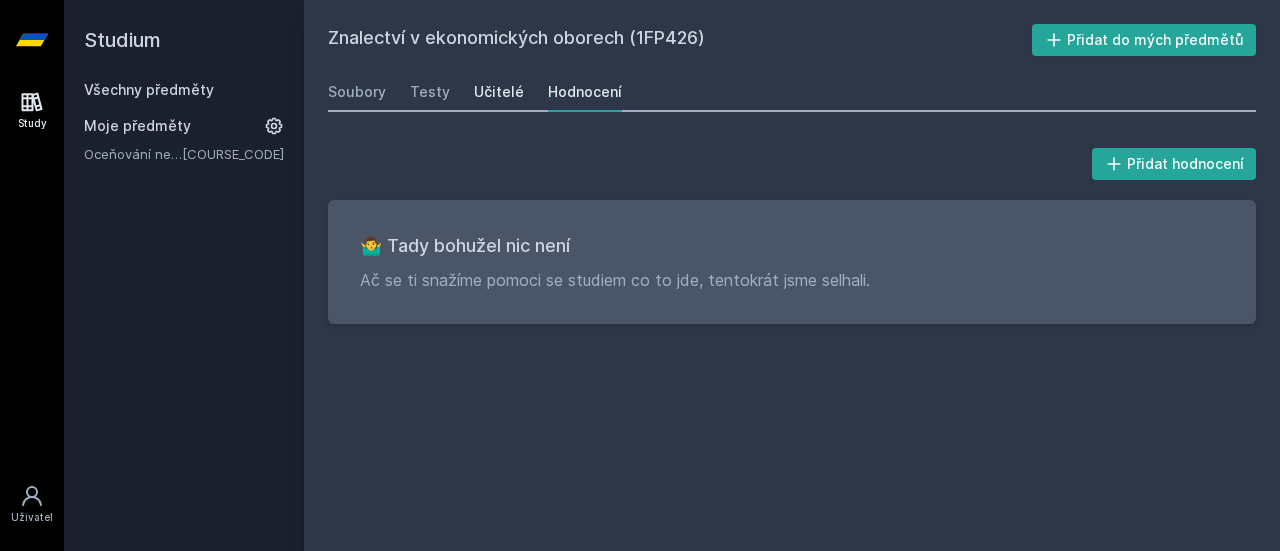 click on "Učitelé" at bounding box center [499, 92] 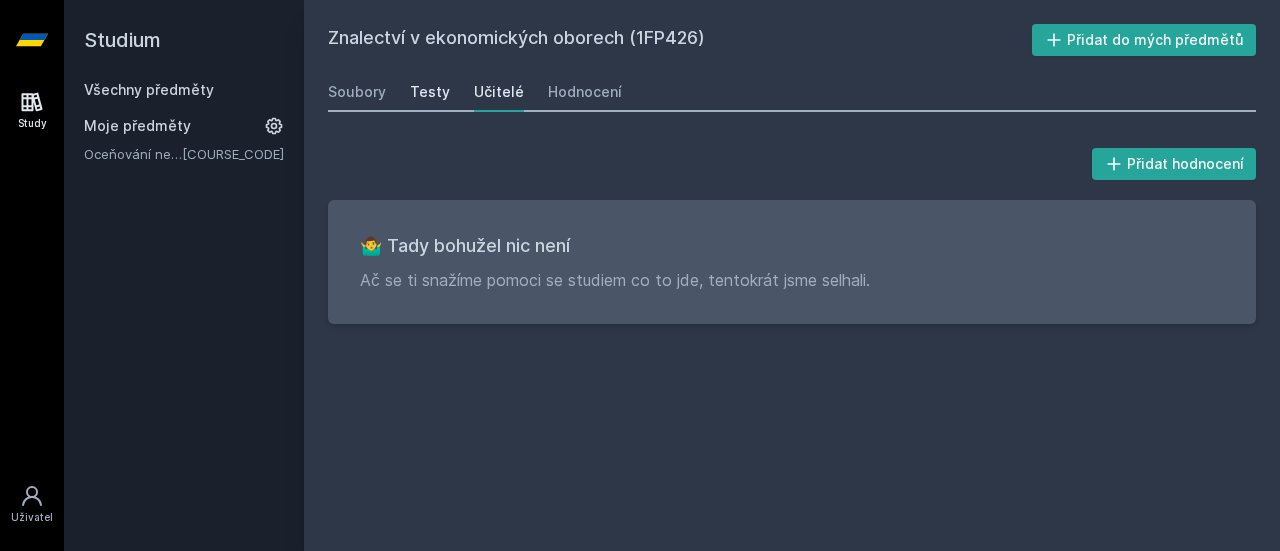 click on "Testy" at bounding box center [430, 92] 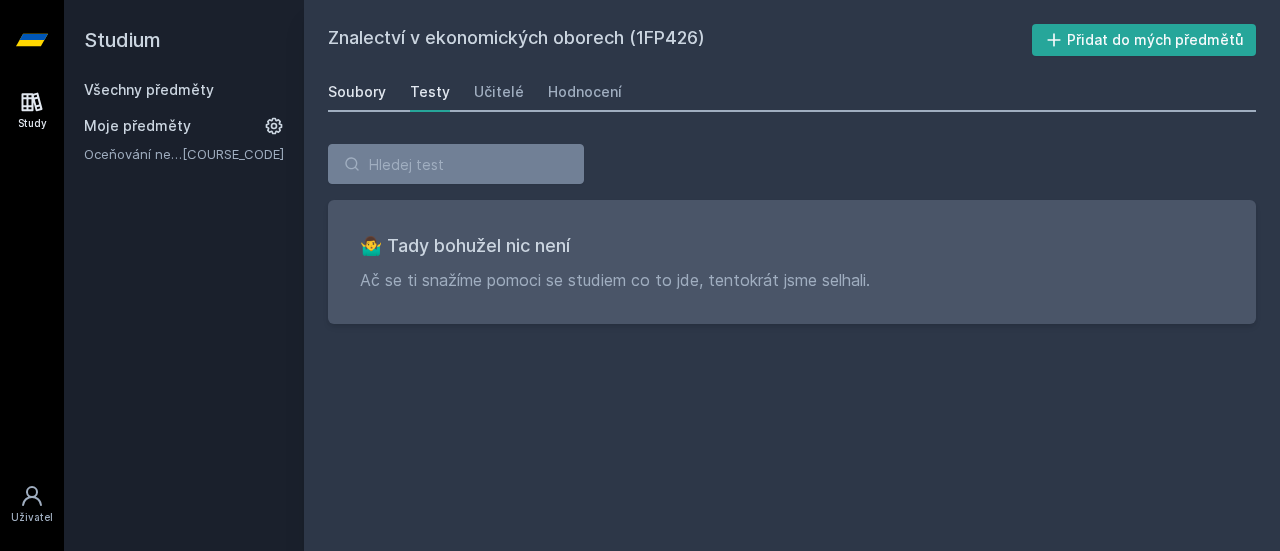 click on "Soubory" at bounding box center [357, 92] 